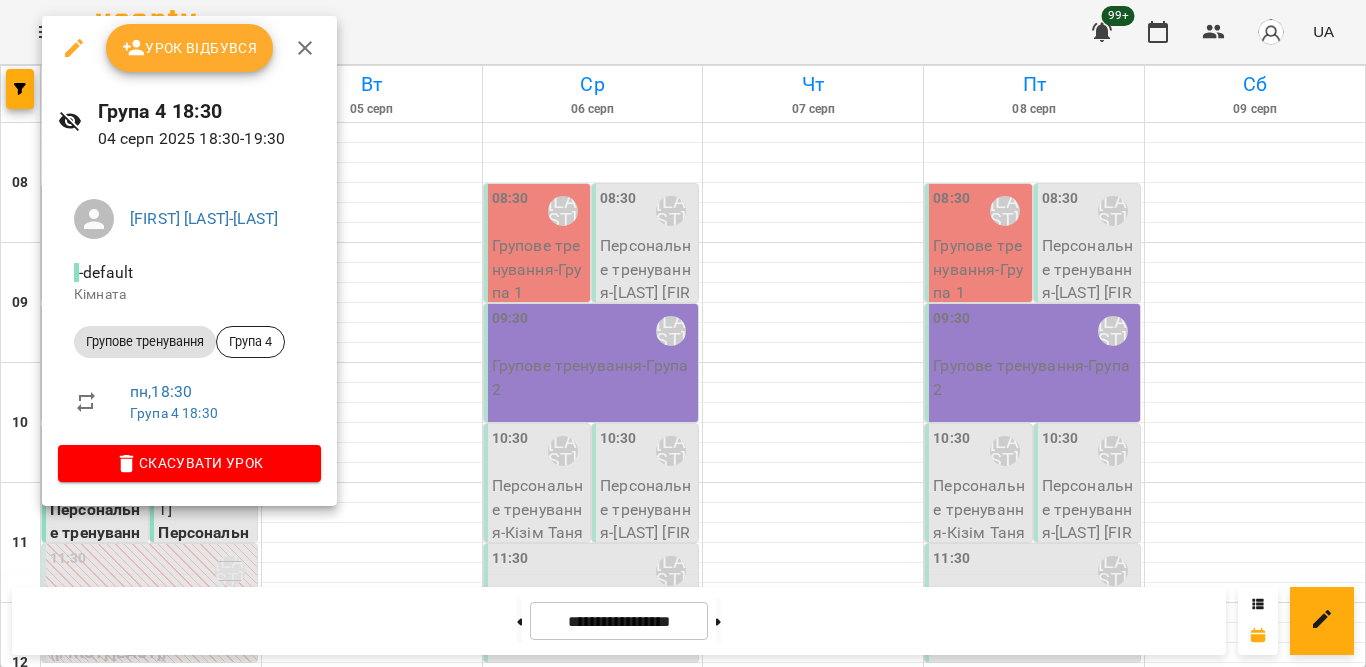 scroll, scrollTop: 0, scrollLeft: 0, axis: both 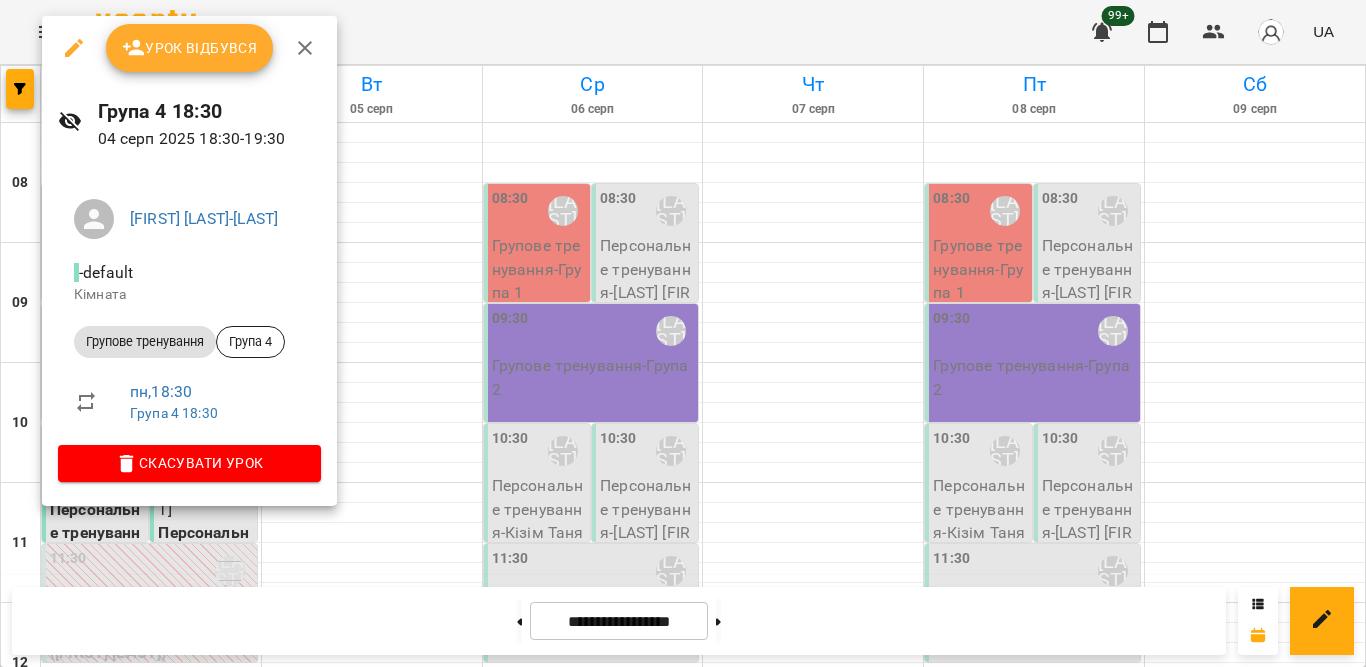 click on "Урок відбувся" at bounding box center (190, 48) 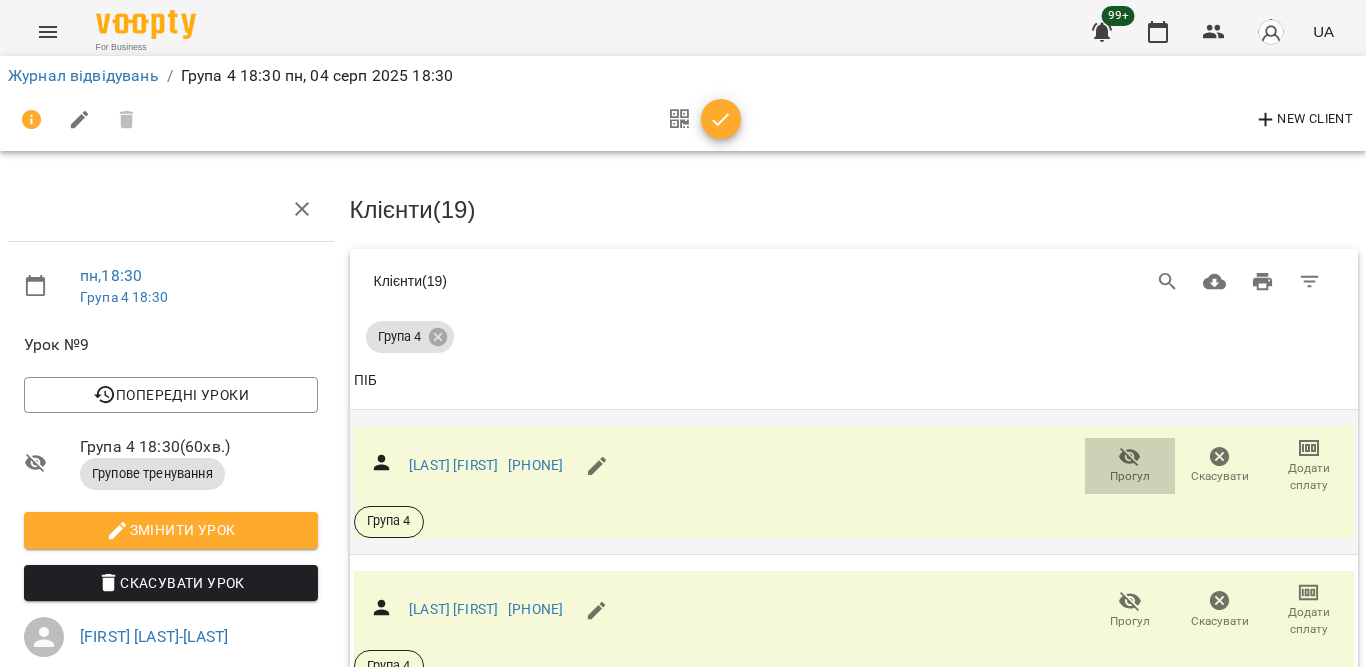 click 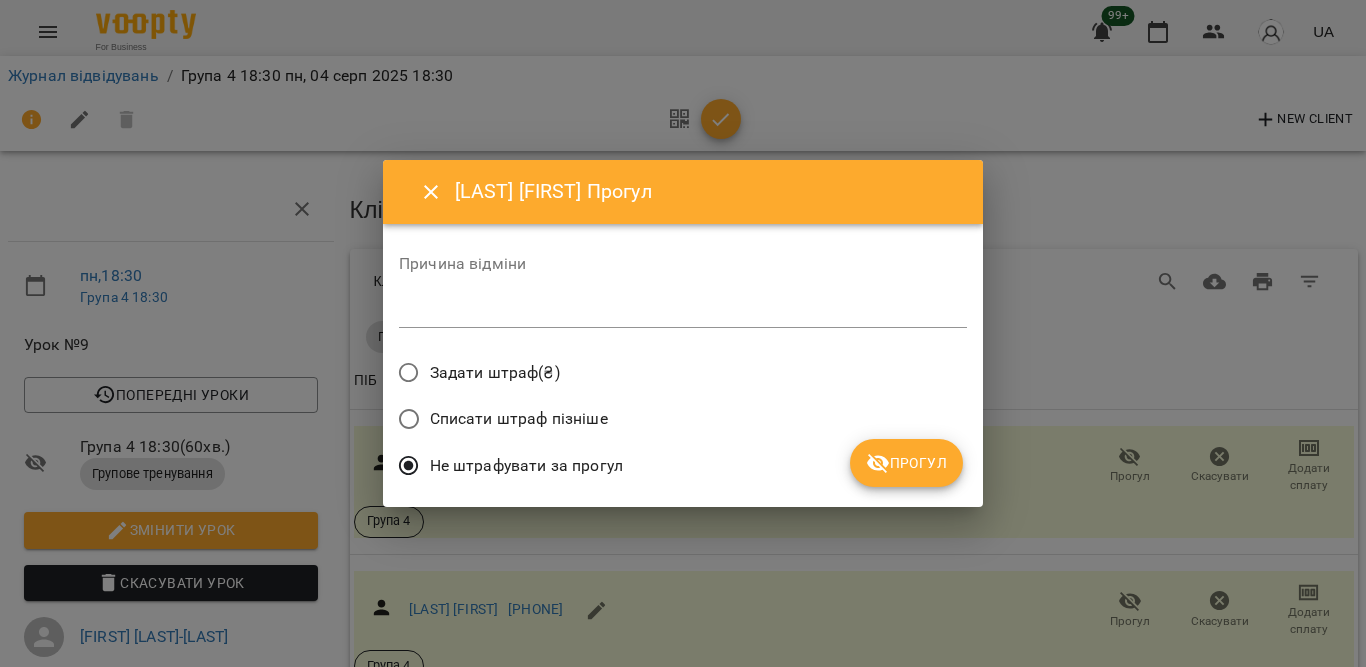 click on "[LAST] [FIRST]   Прогул Причина відміни * Задати штраф(₴) Списати штраф пізніше Не штрафувати за прогул Прогул" at bounding box center [683, 333] 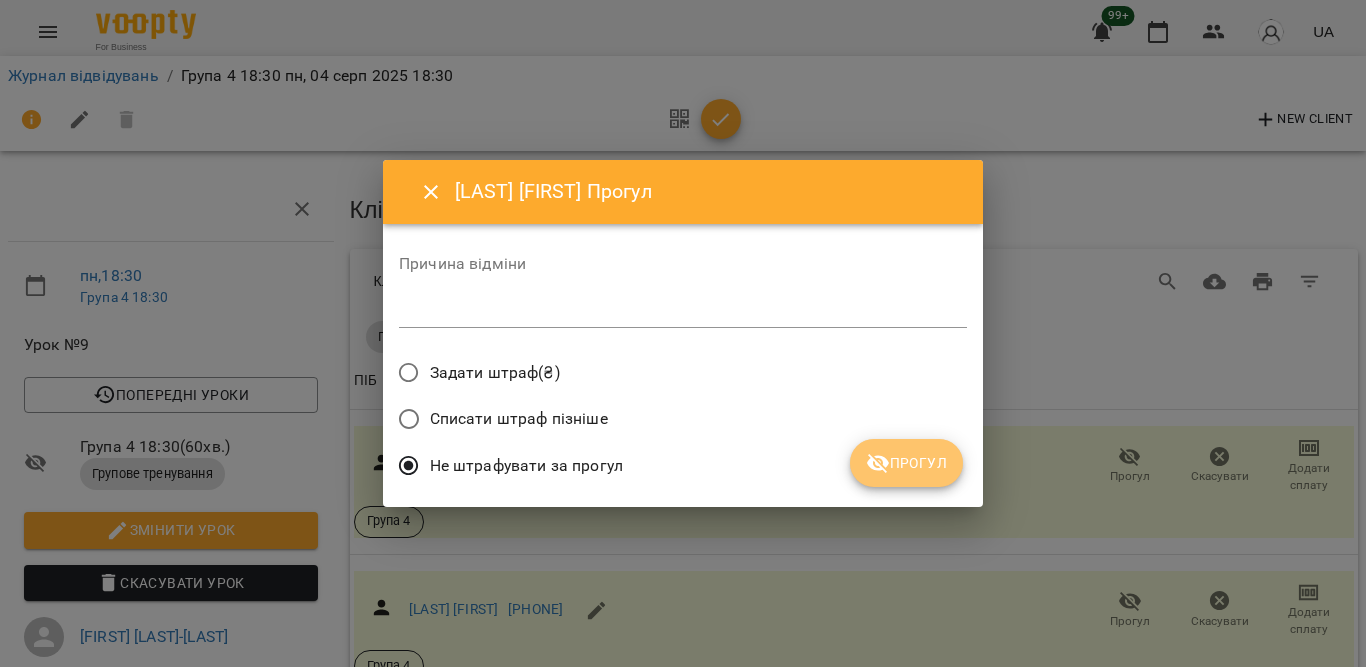 click on "Прогул" at bounding box center [906, 463] 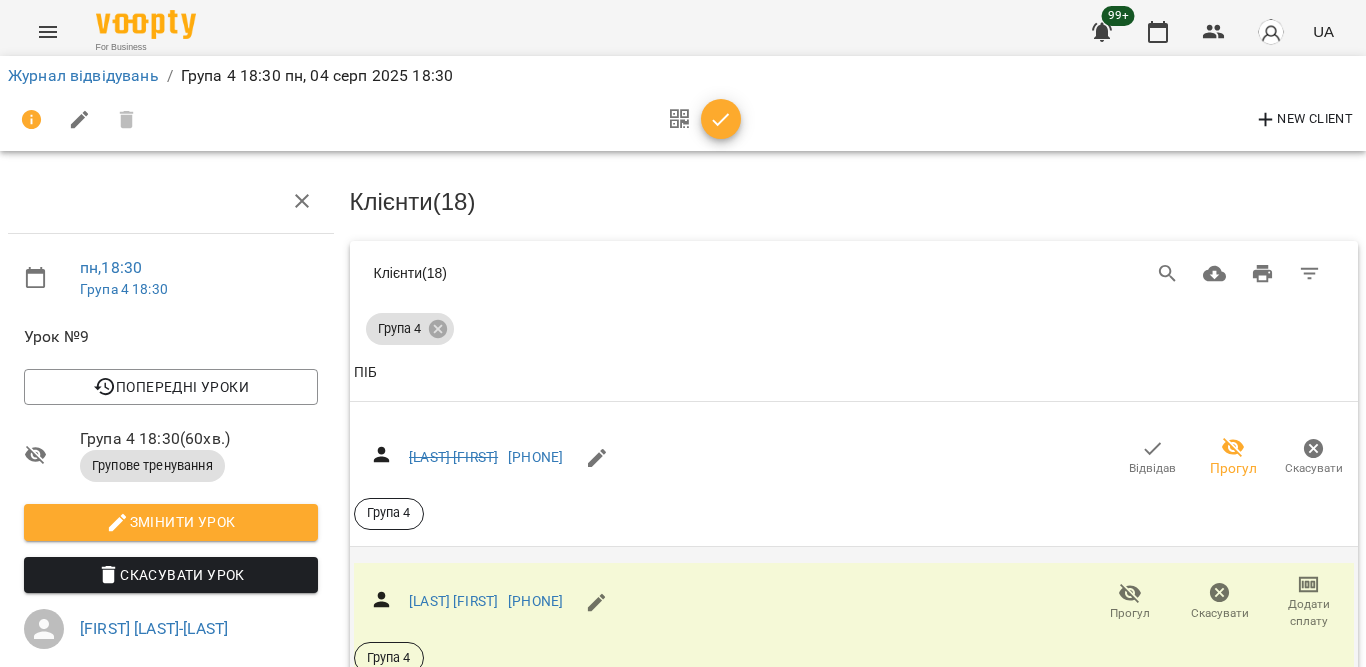 scroll, scrollTop: 400, scrollLeft: 0, axis: vertical 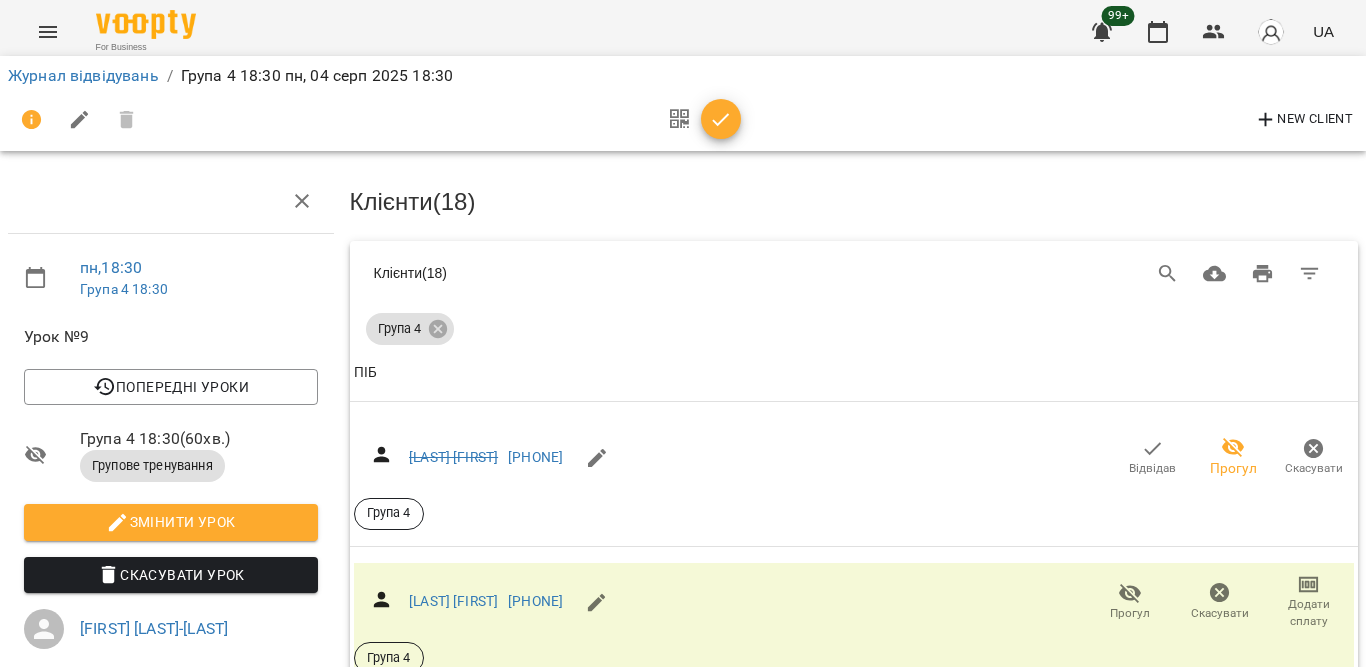 click 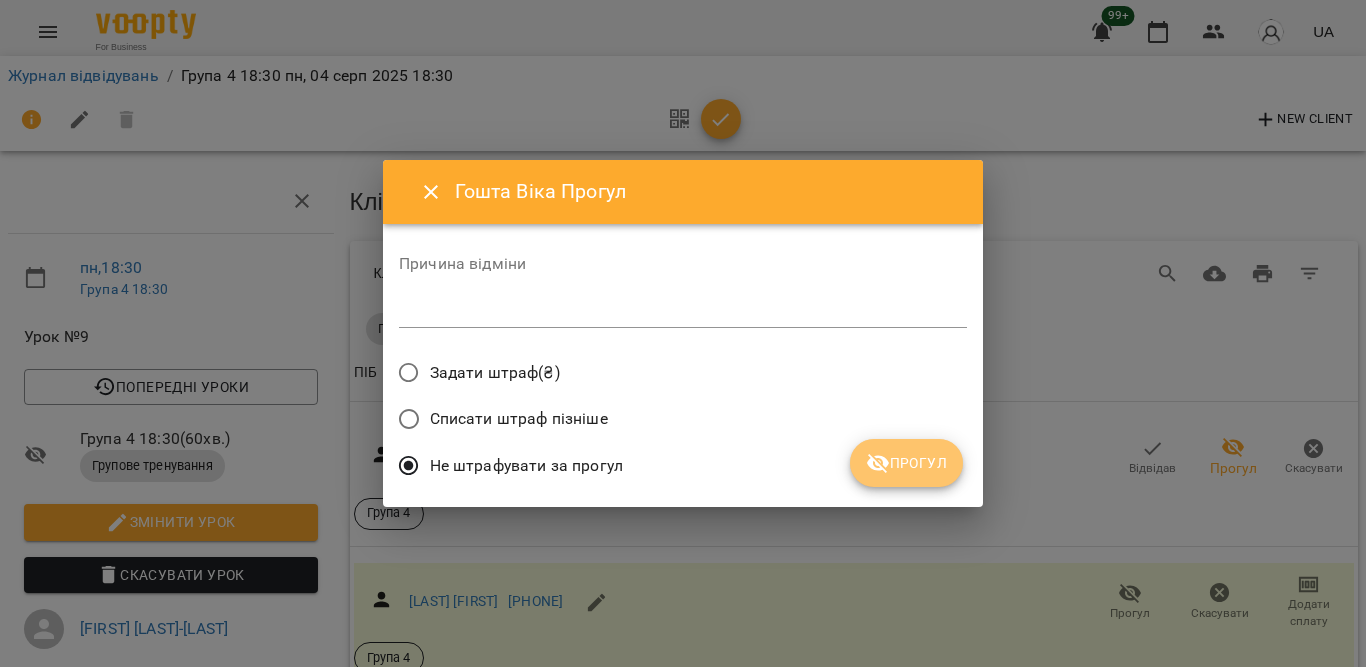 click 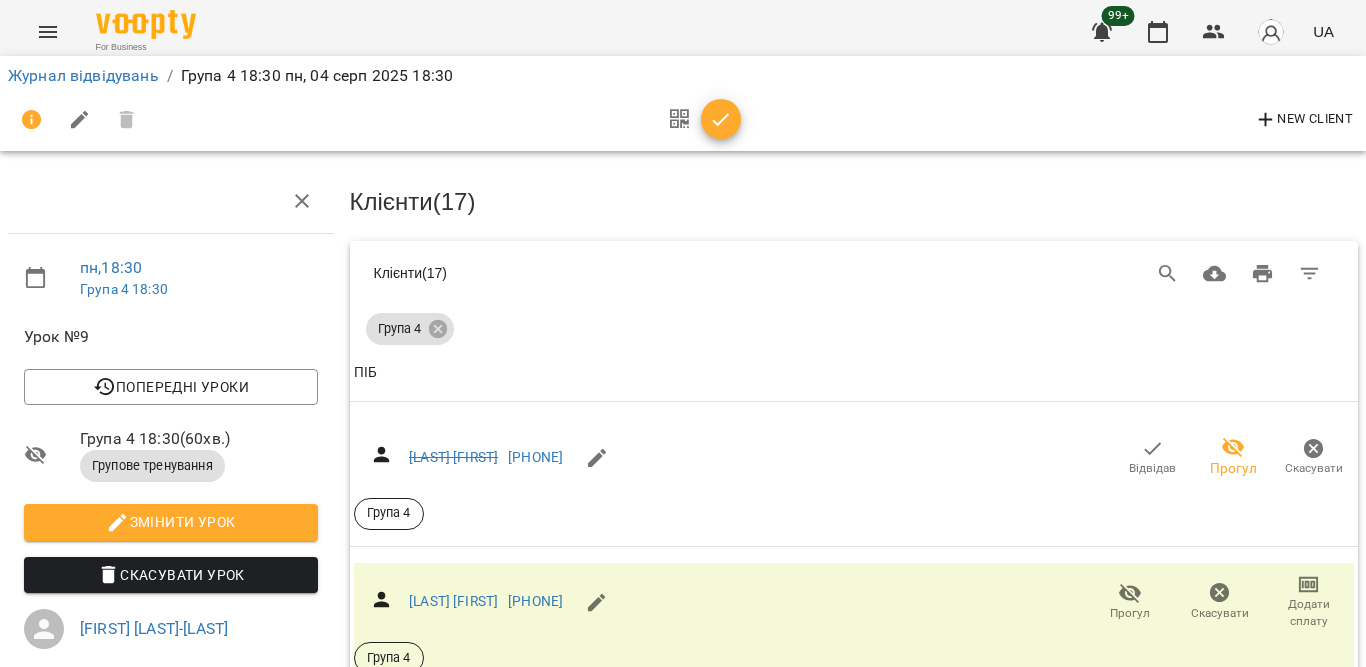 scroll, scrollTop: 600, scrollLeft: 0, axis: vertical 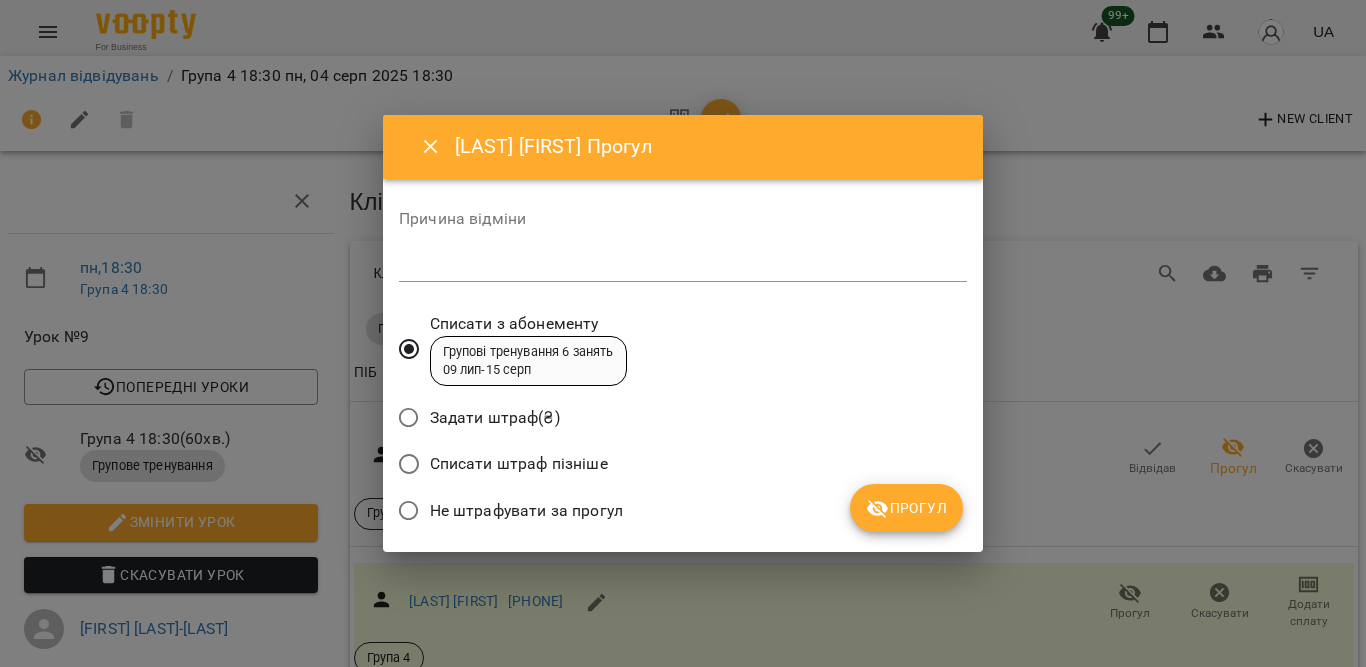 click on "Не штрафувати за прогул" at bounding box center [526, 511] 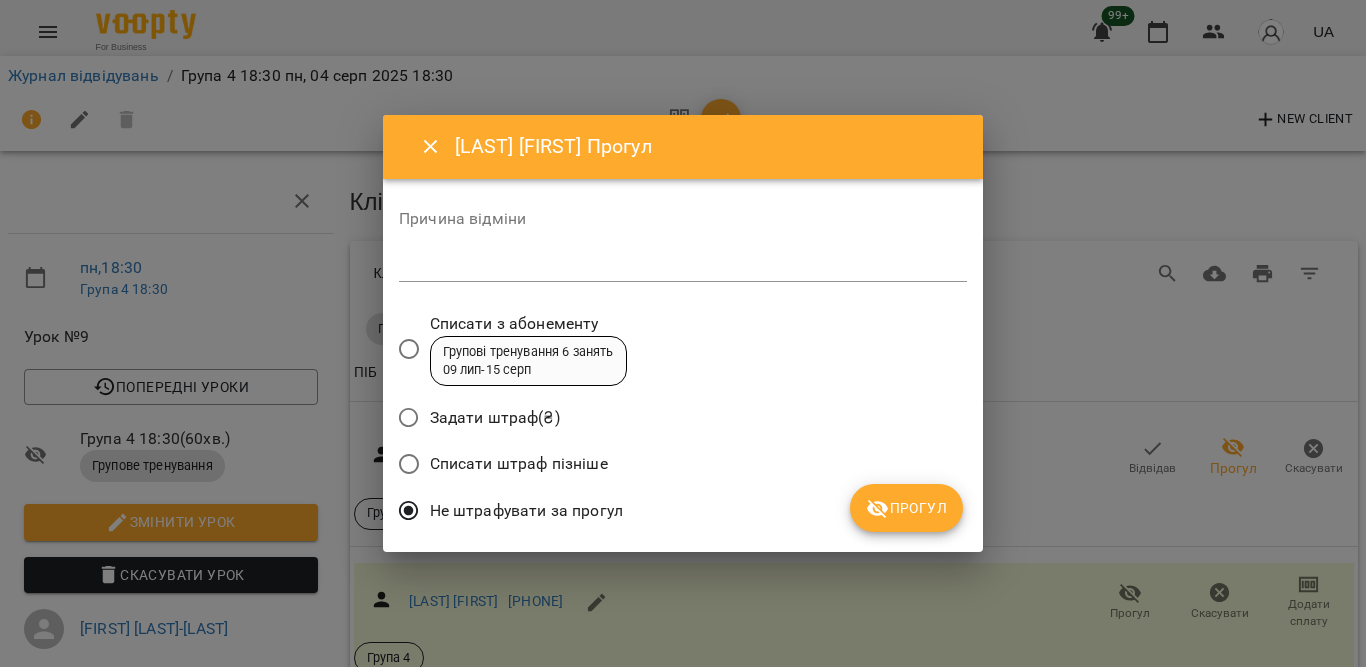 click on "Прогул" at bounding box center [906, 508] 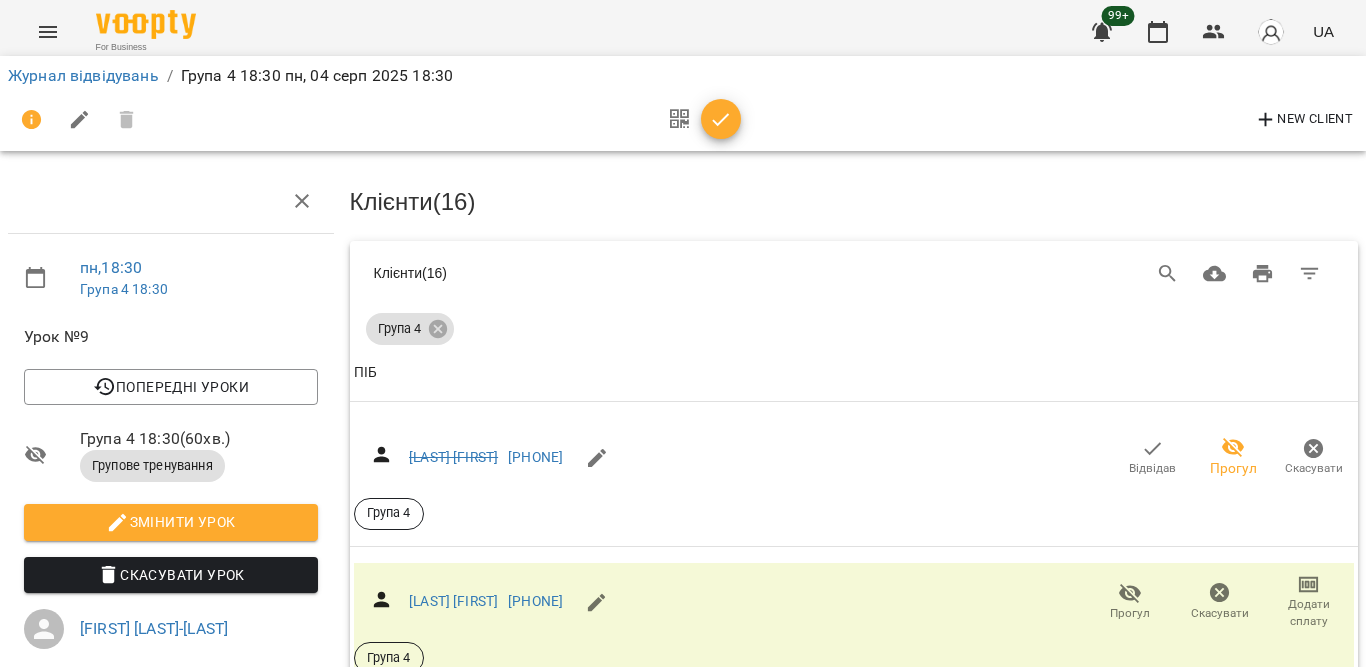 scroll, scrollTop: 1000, scrollLeft: 0, axis: vertical 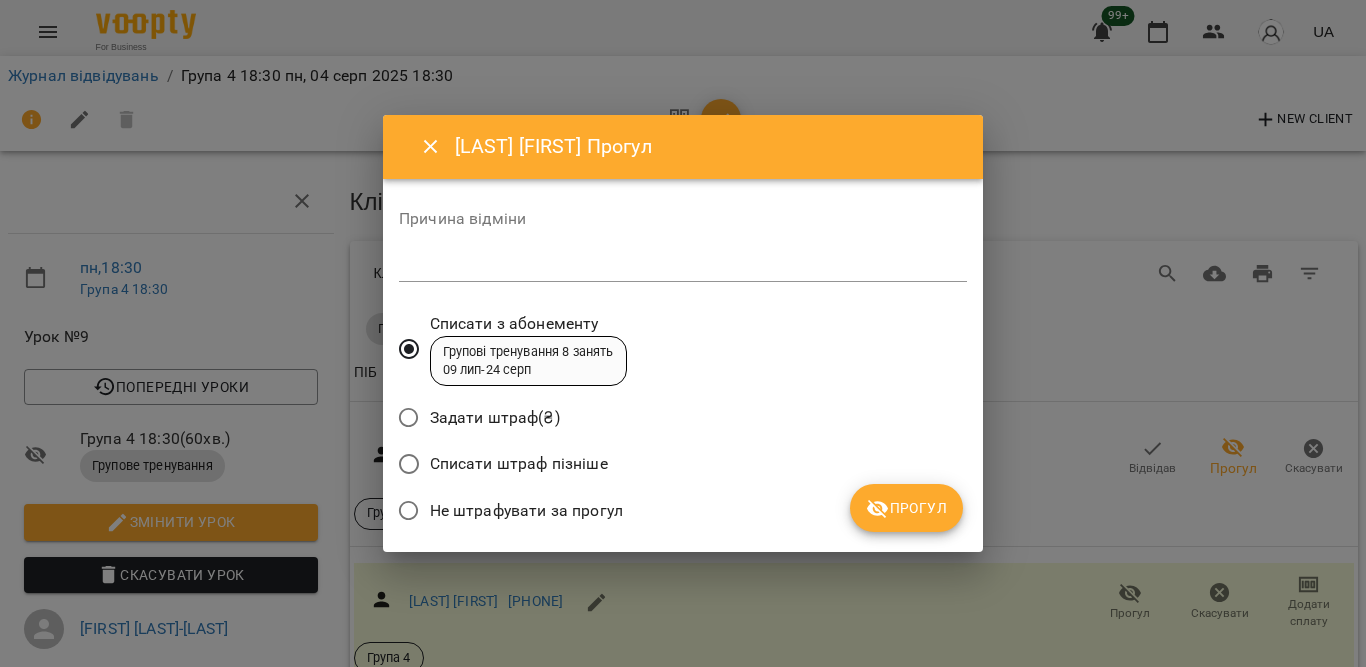 click on "Не штрафувати за прогул" at bounding box center [526, 511] 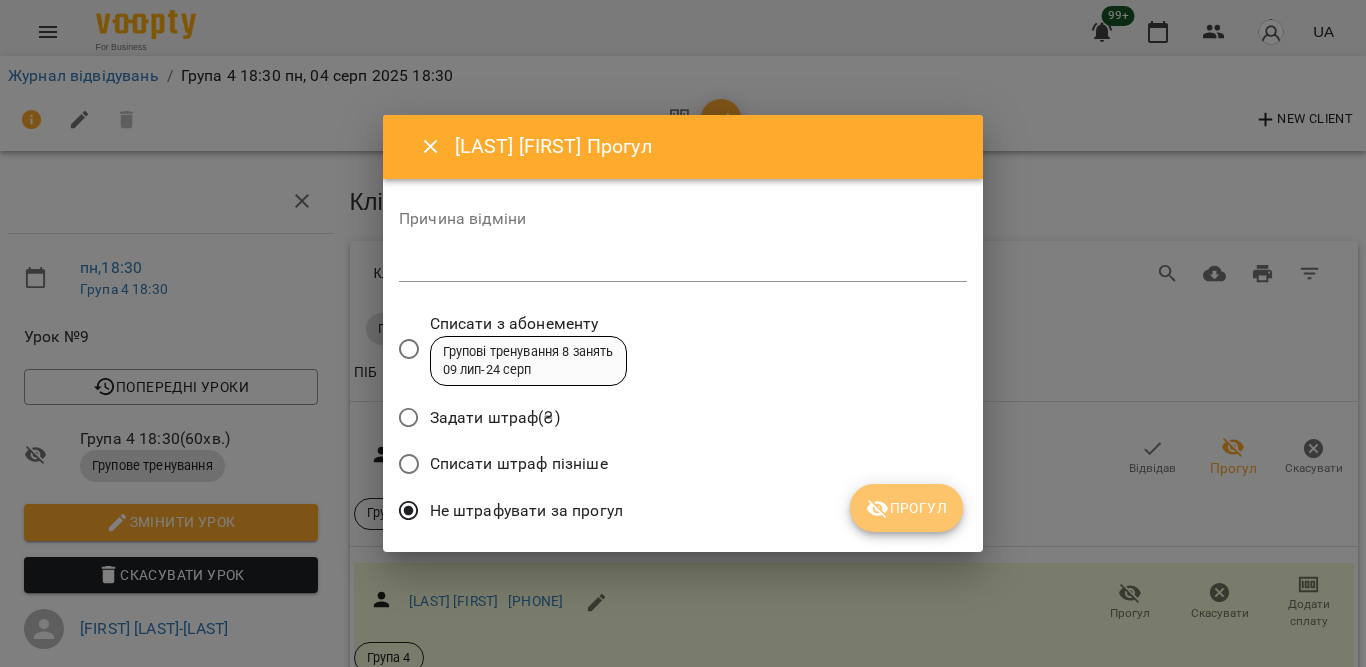 click 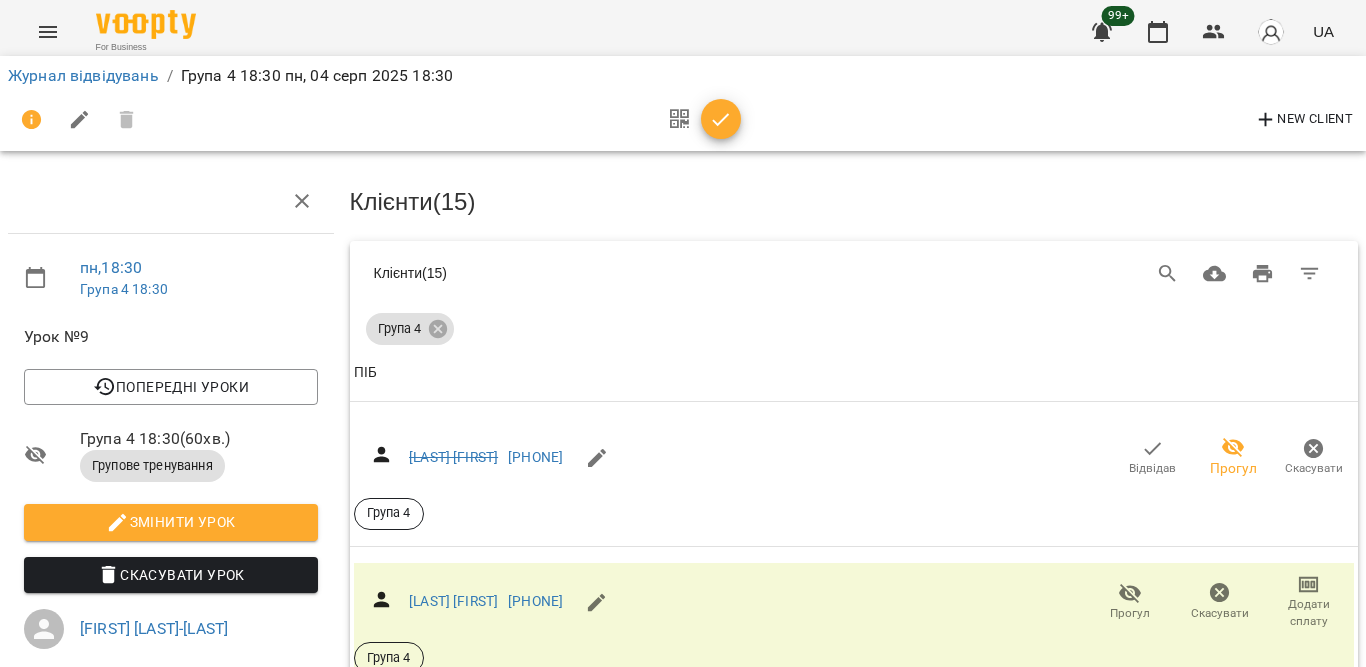 scroll, scrollTop: 1200, scrollLeft: 0, axis: vertical 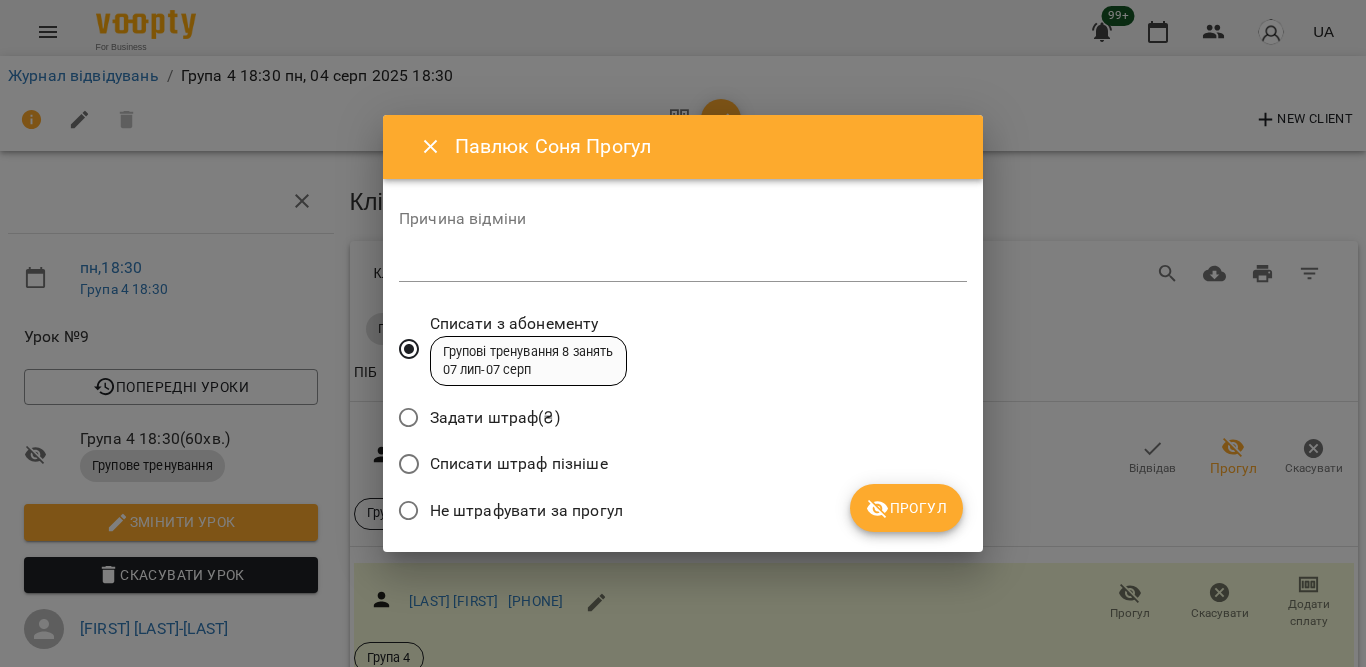 click on "Не штрафувати за прогул" at bounding box center [526, 511] 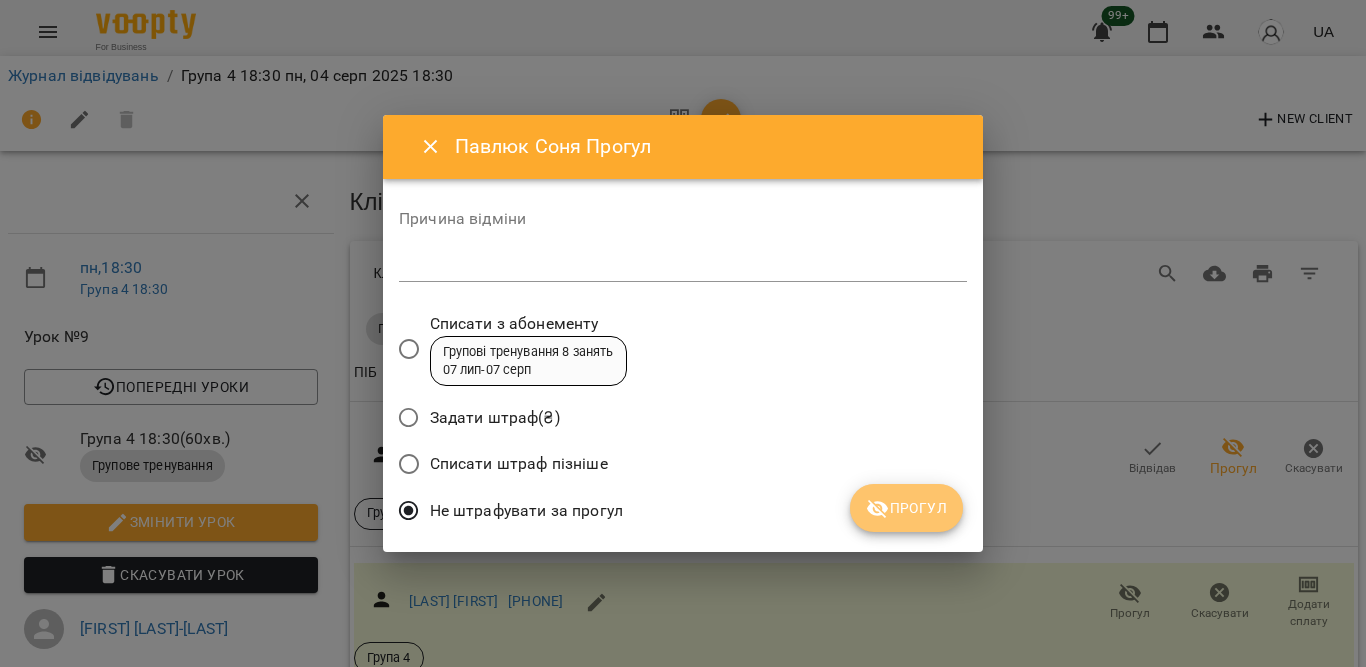 click on "Прогул" at bounding box center [906, 508] 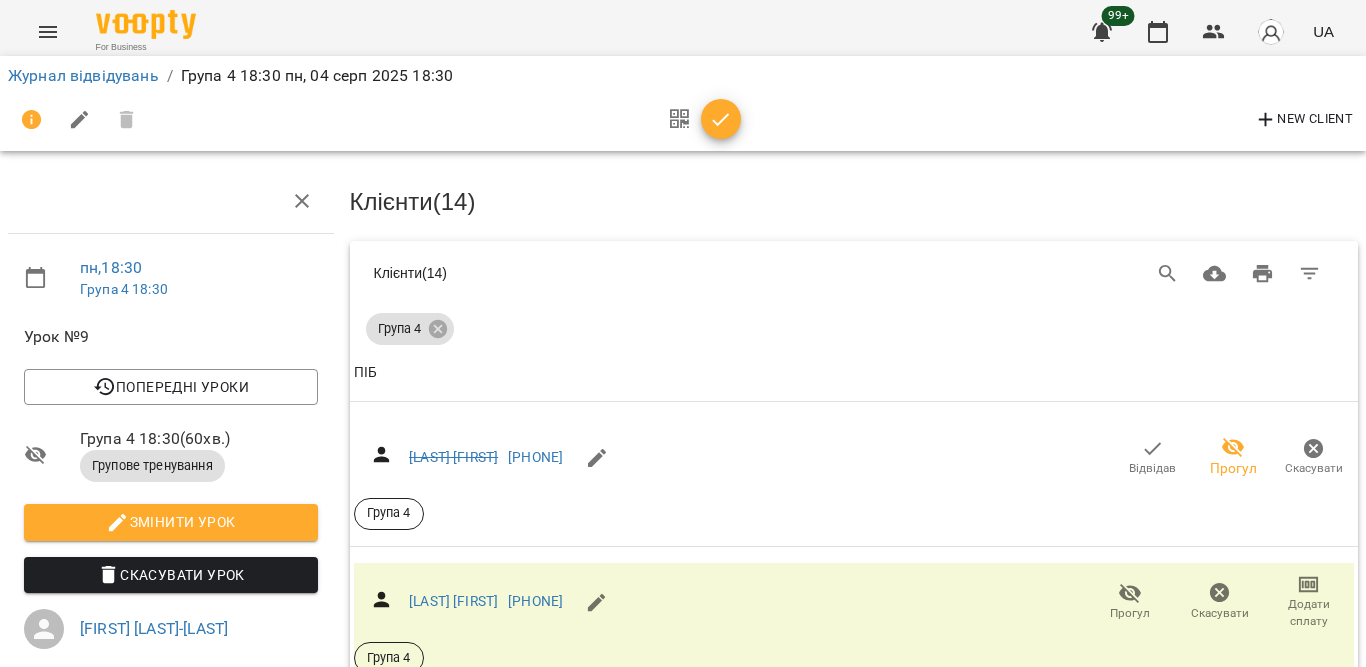 scroll, scrollTop: 1898, scrollLeft: 0, axis: vertical 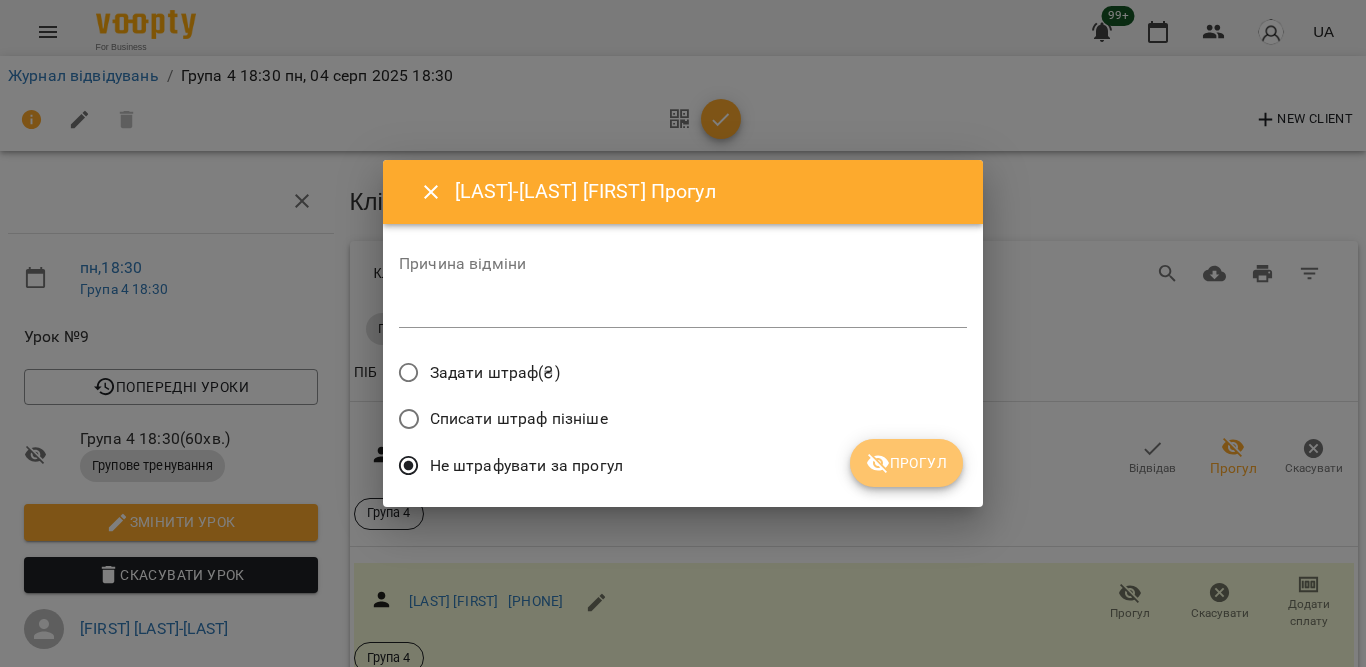 click 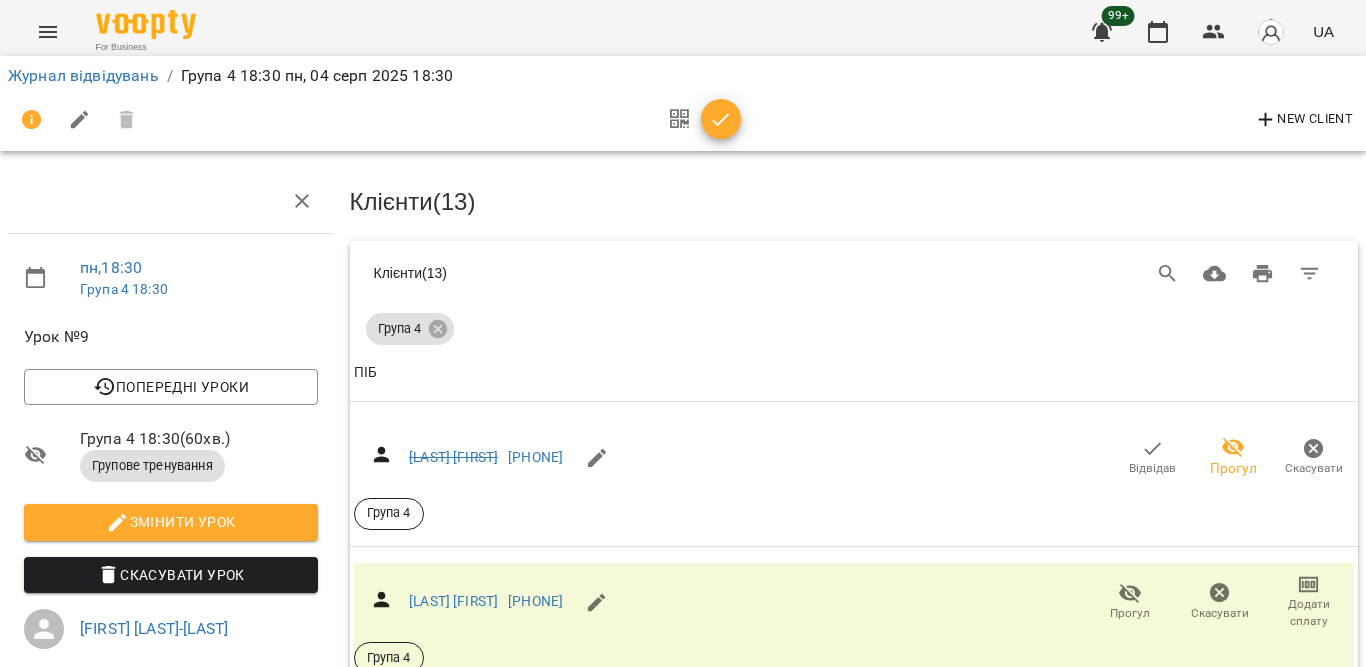 scroll, scrollTop: 2167, scrollLeft: 0, axis: vertical 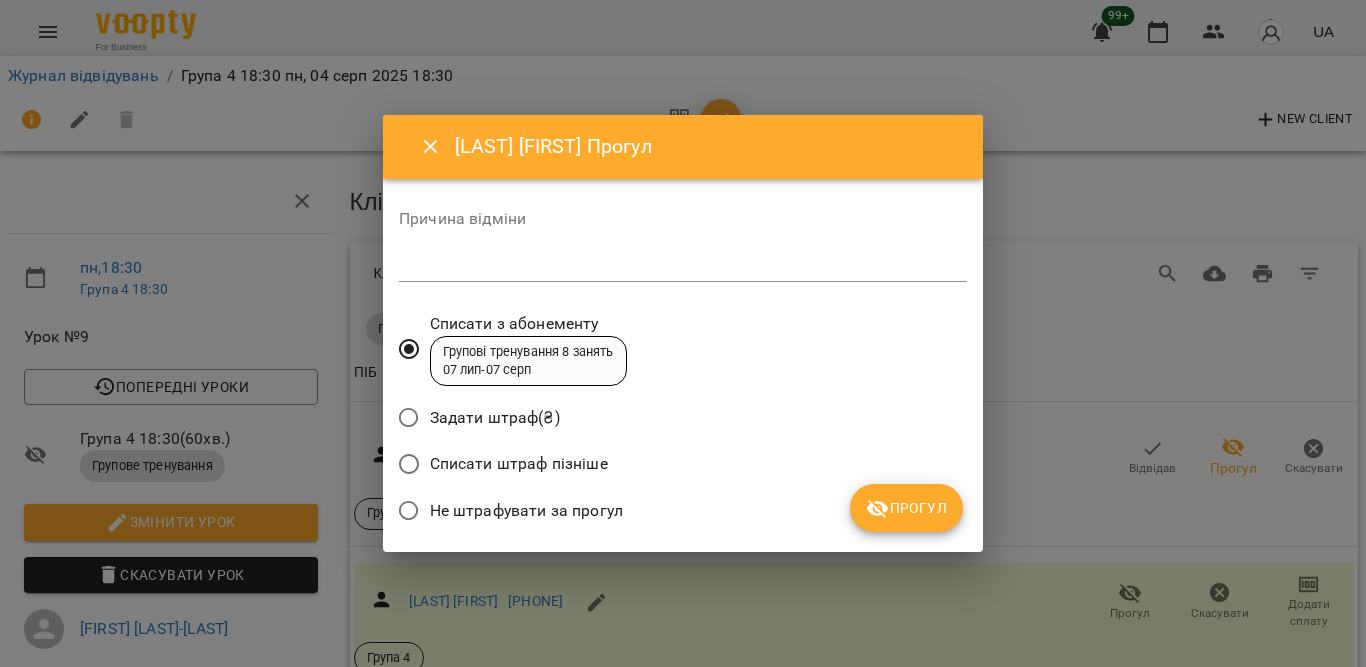 click on "Не штрафувати за прогул" at bounding box center (526, 511) 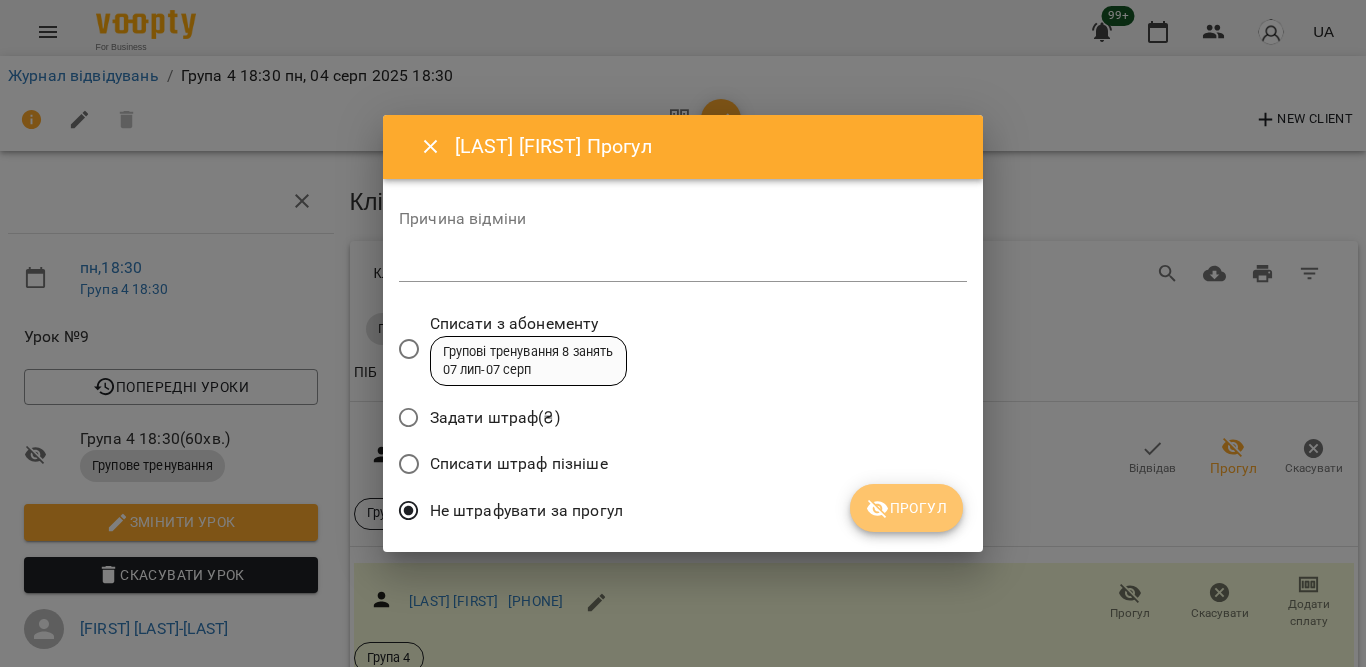 click 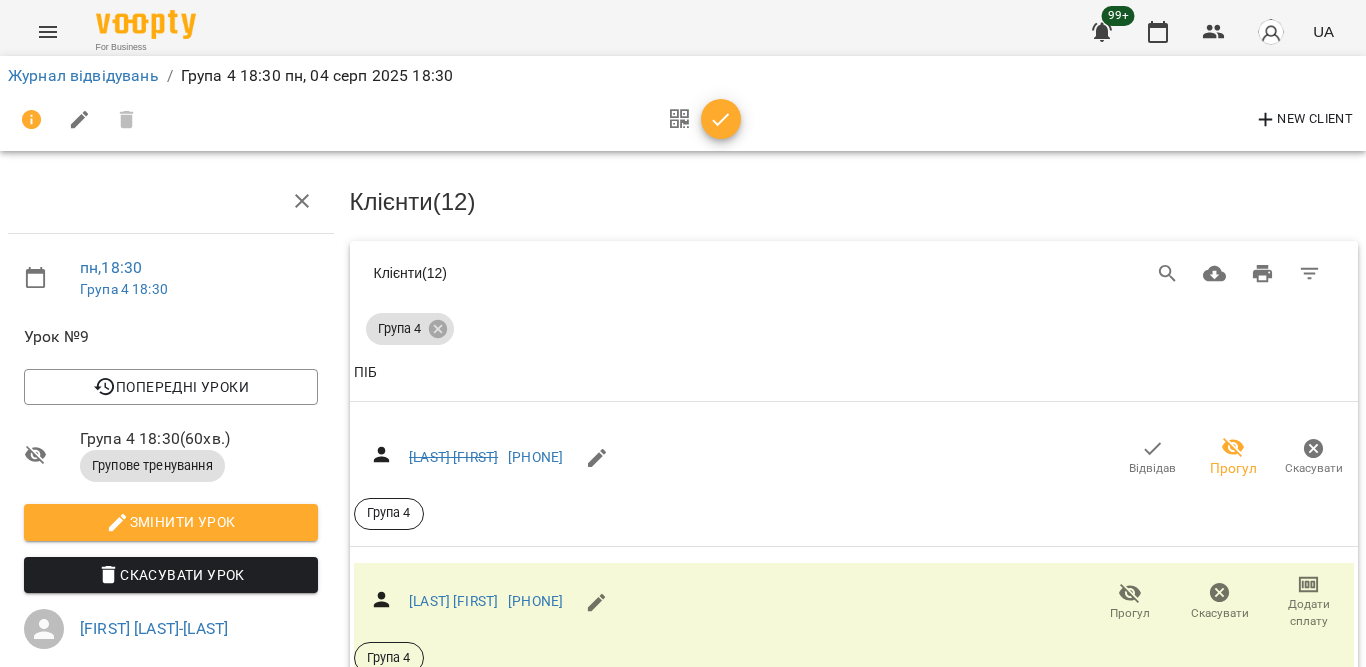 scroll, scrollTop: 2681, scrollLeft: 0, axis: vertical 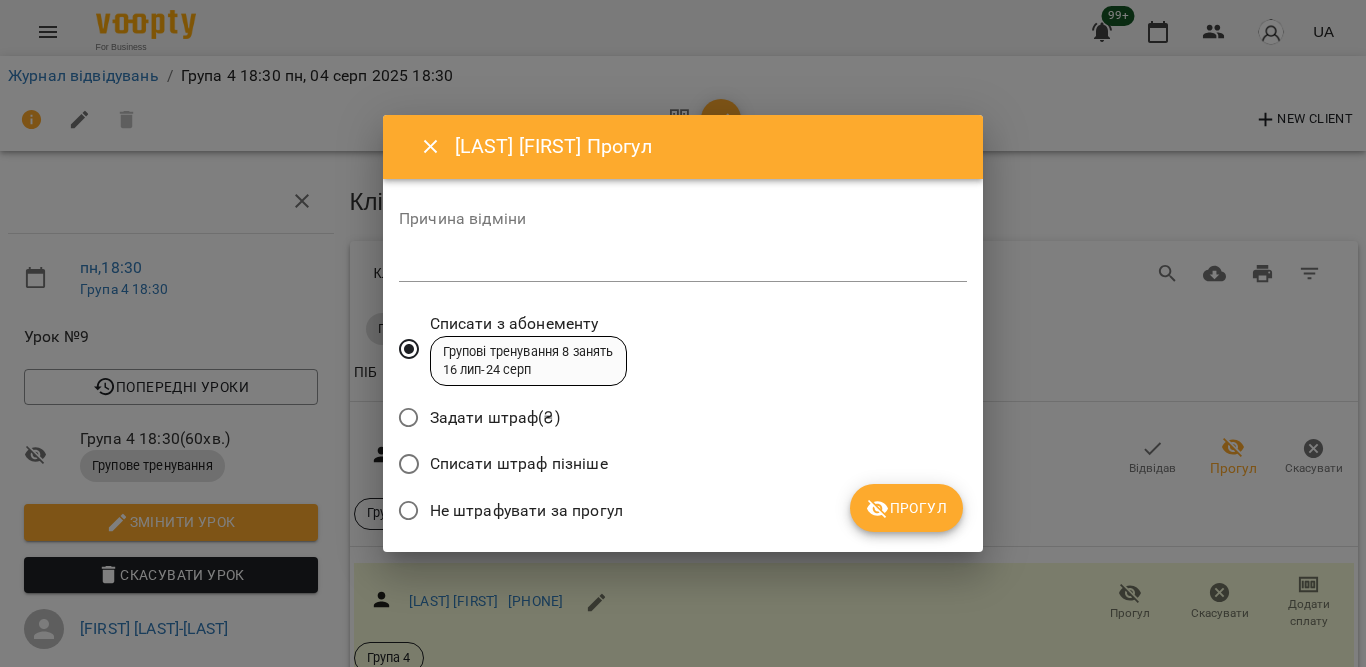 drag, startPoint x: 478, startPoint y: 510, endPoint x: 502, endPoint y: 511, distance: 24.020824 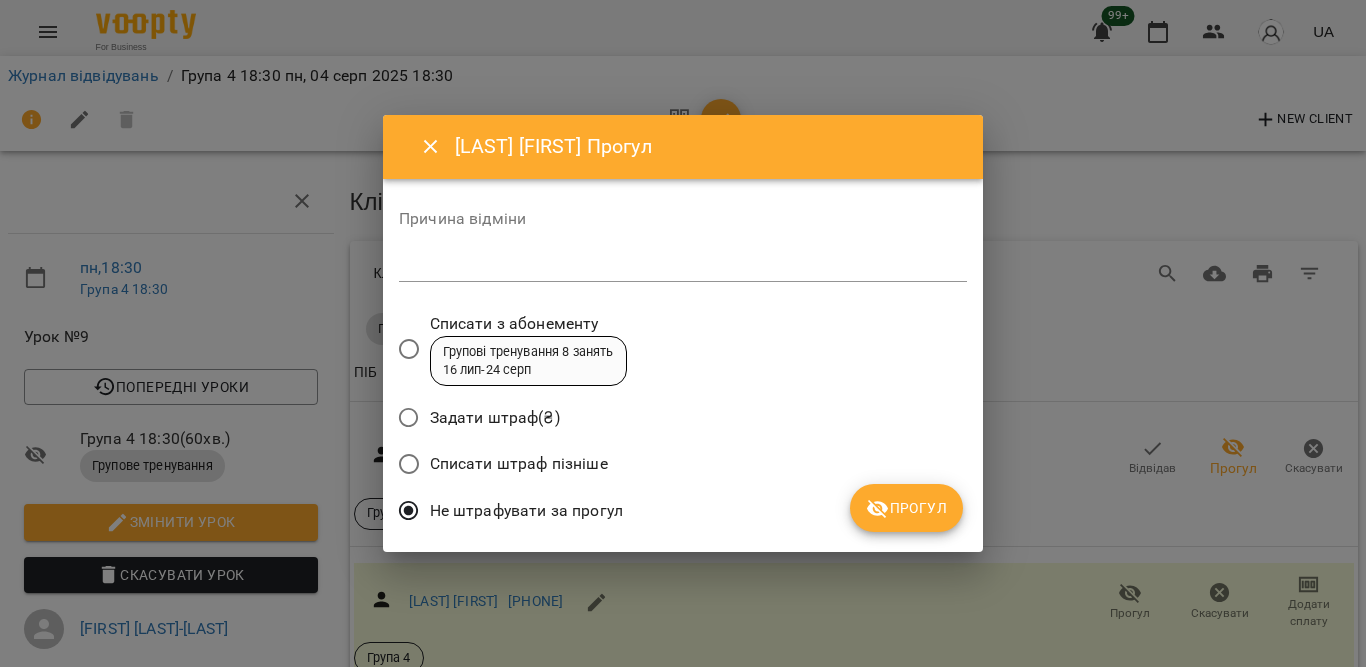 click 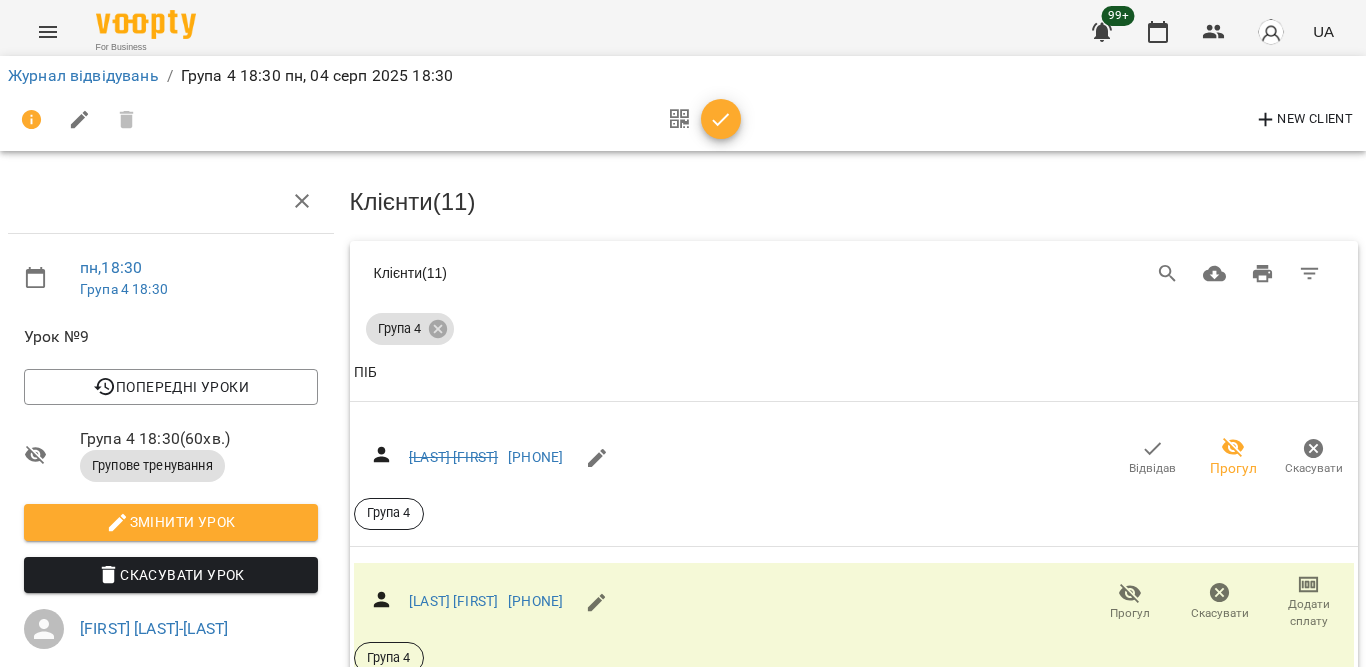 scroll, scrollTop: 3023, scrollLeft: 0, axis: vertical 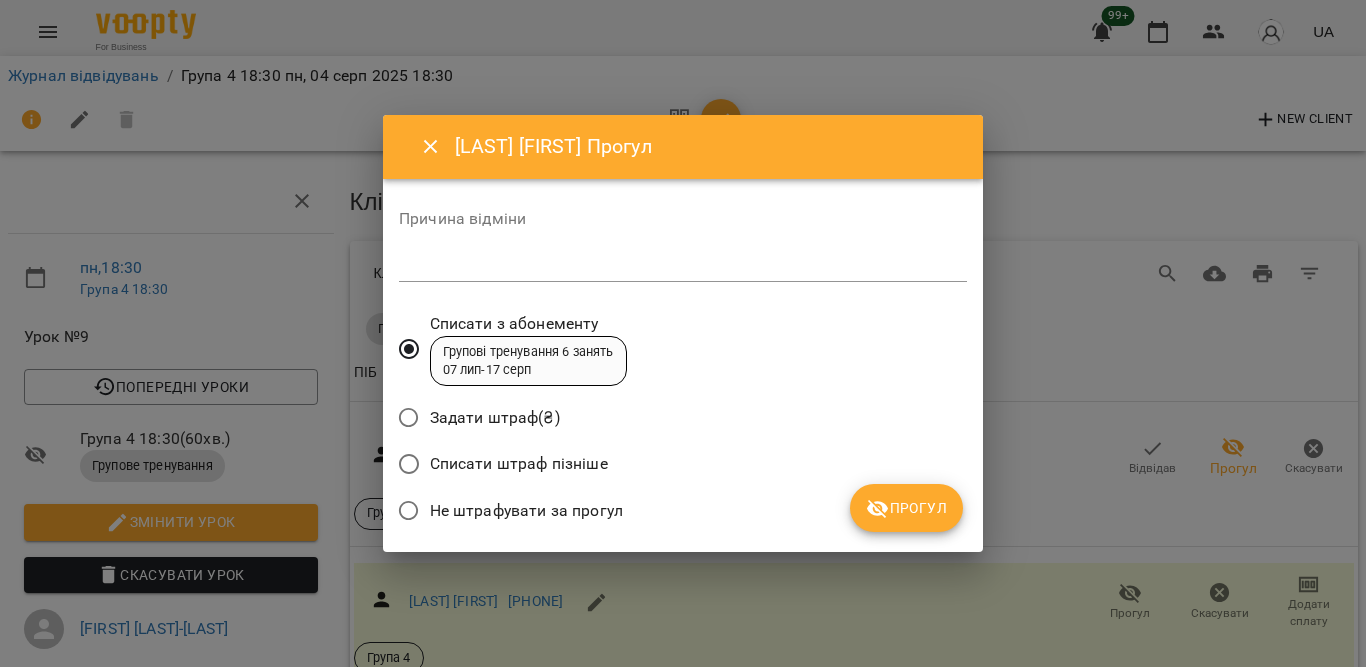 click on "Не штрафувати за прогул" at bounding box center [526, 511] 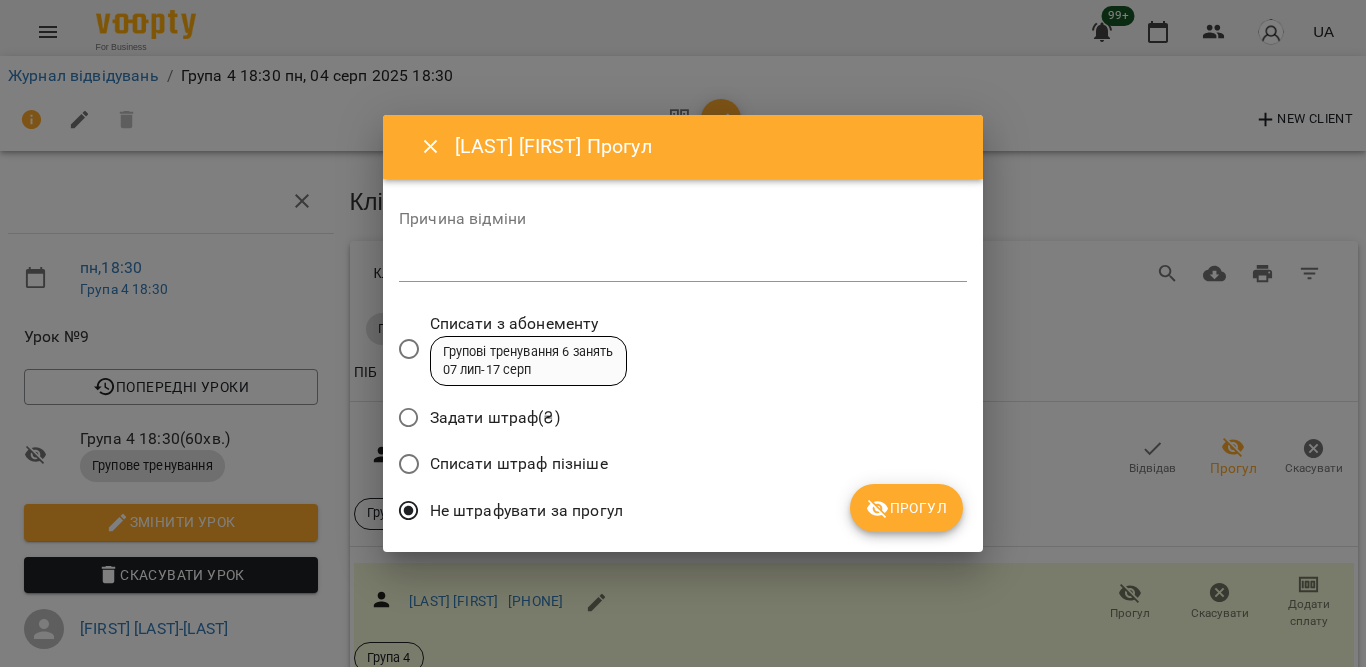 click 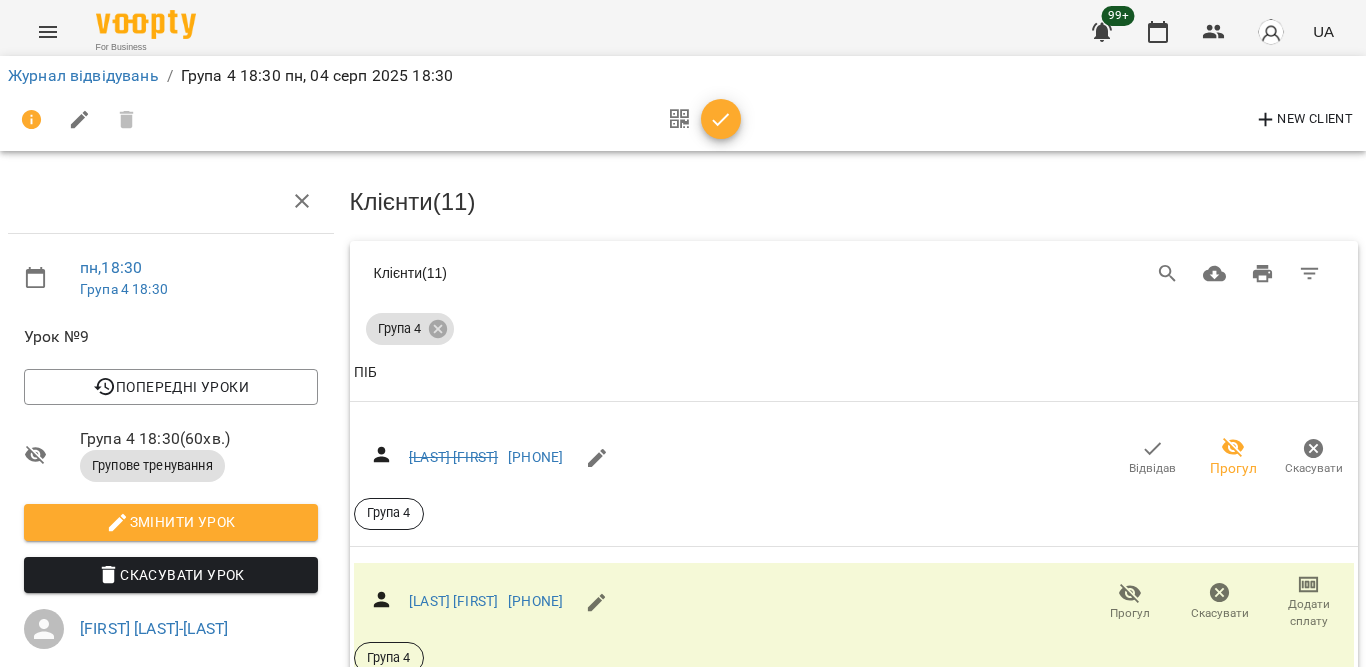 scroll, scrollTop: 2973, scrollLeft: 0, axis: vertical 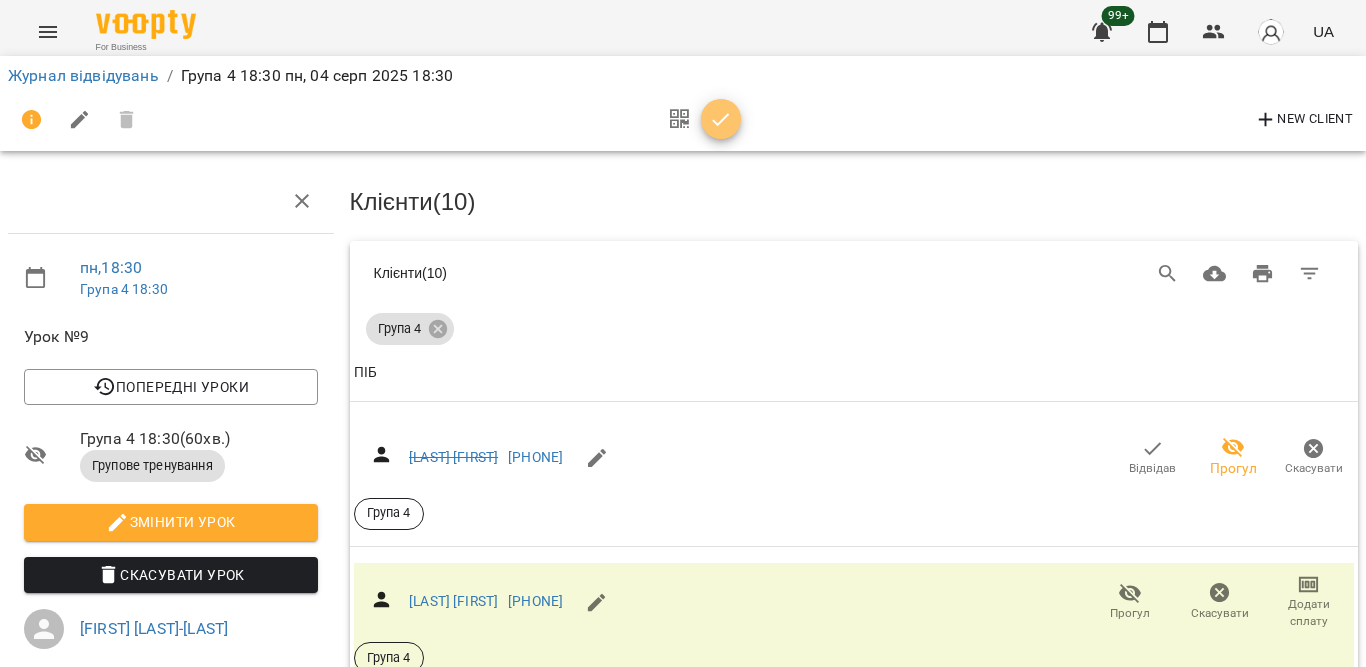 click 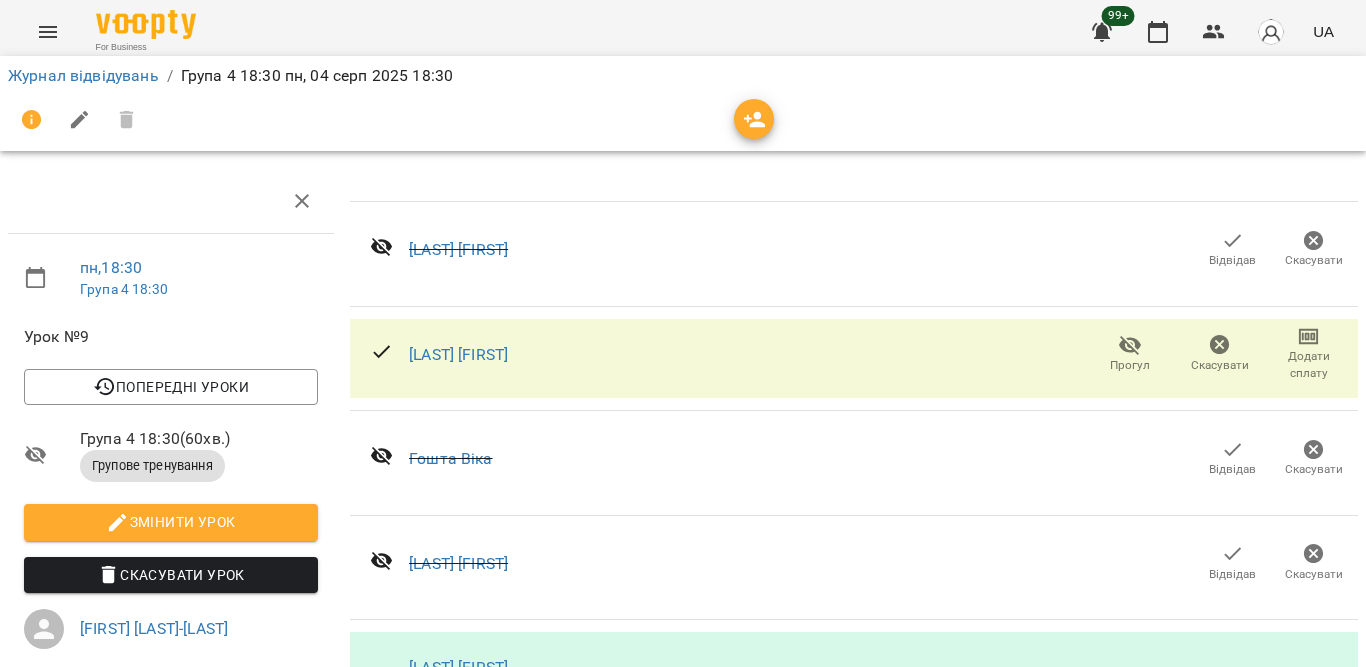 scroll, scrollTop: 1963, scrollLeft: 0, axis: vertical 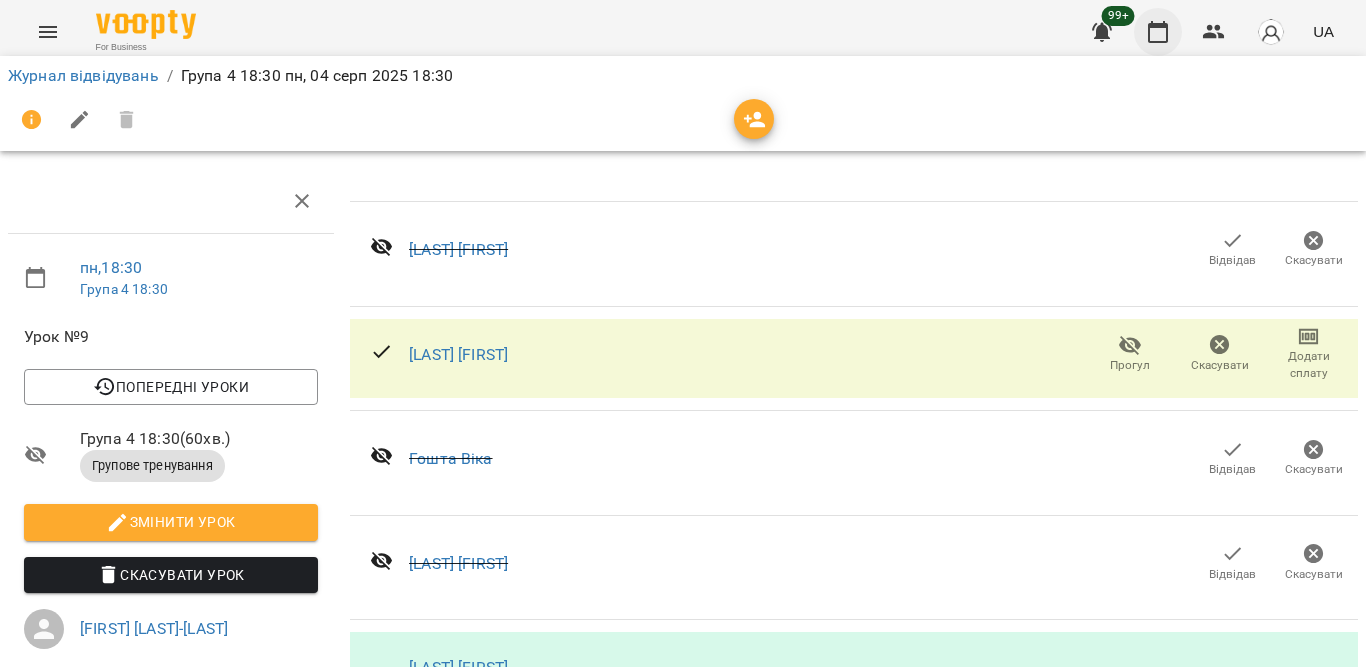 click 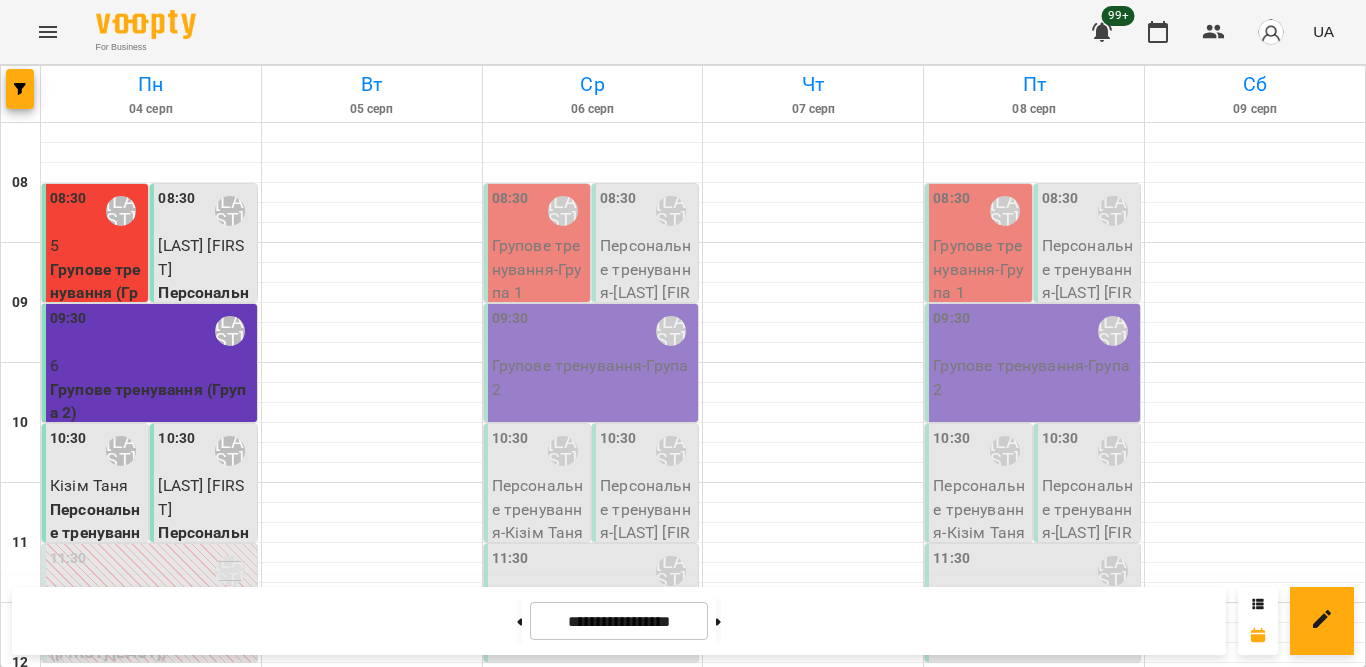 scroll, scrollTop: 986, scrollLeft: 0, axis: vertical 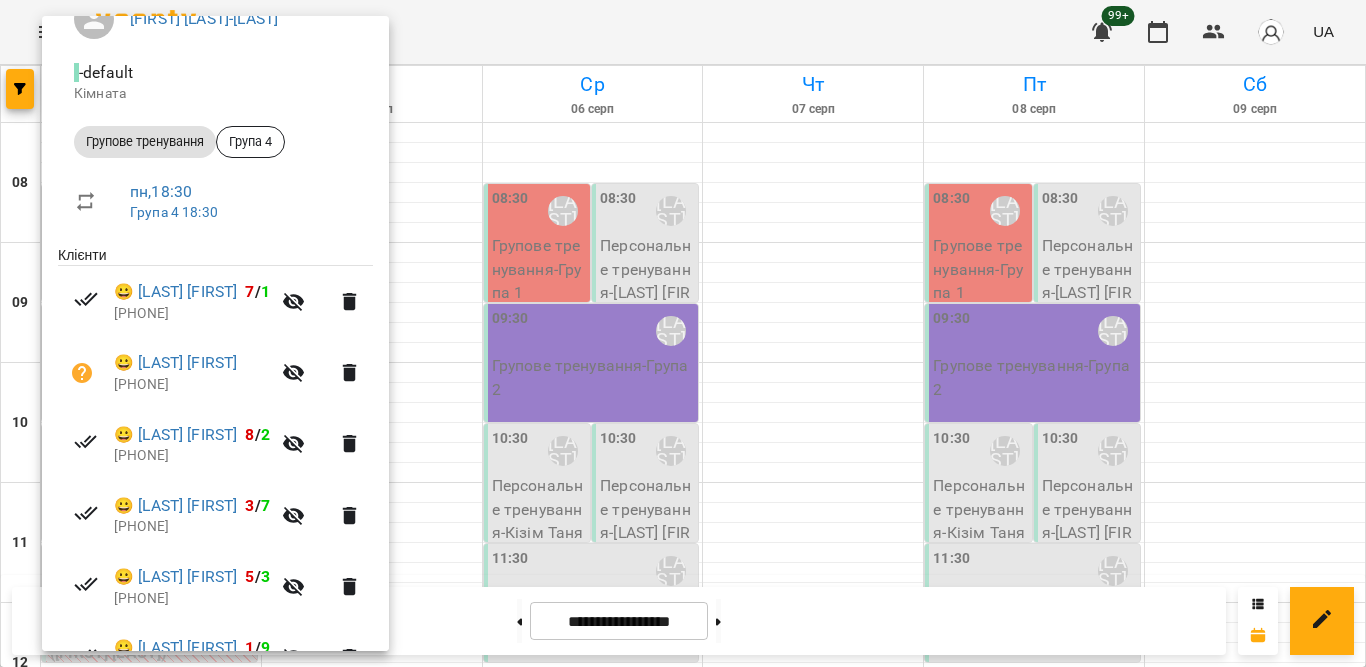 click at bounding box center [683, 333] 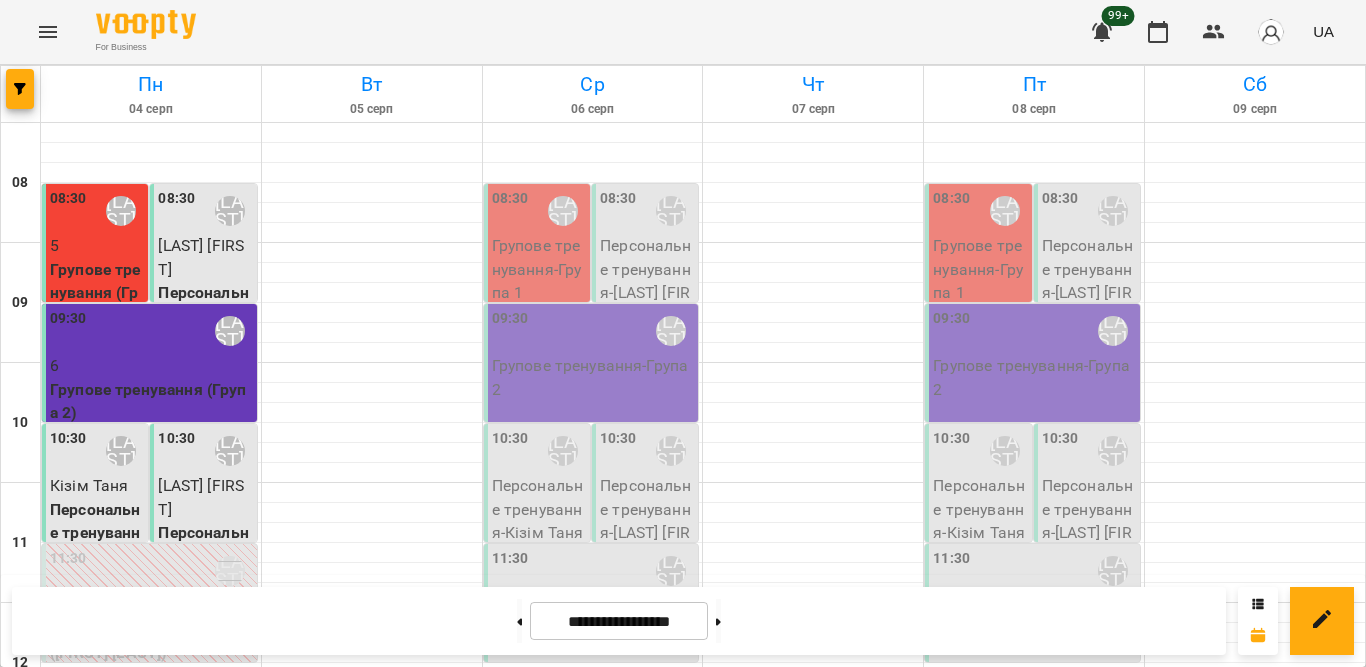 click on "10" at bounding box center (151, 1446) 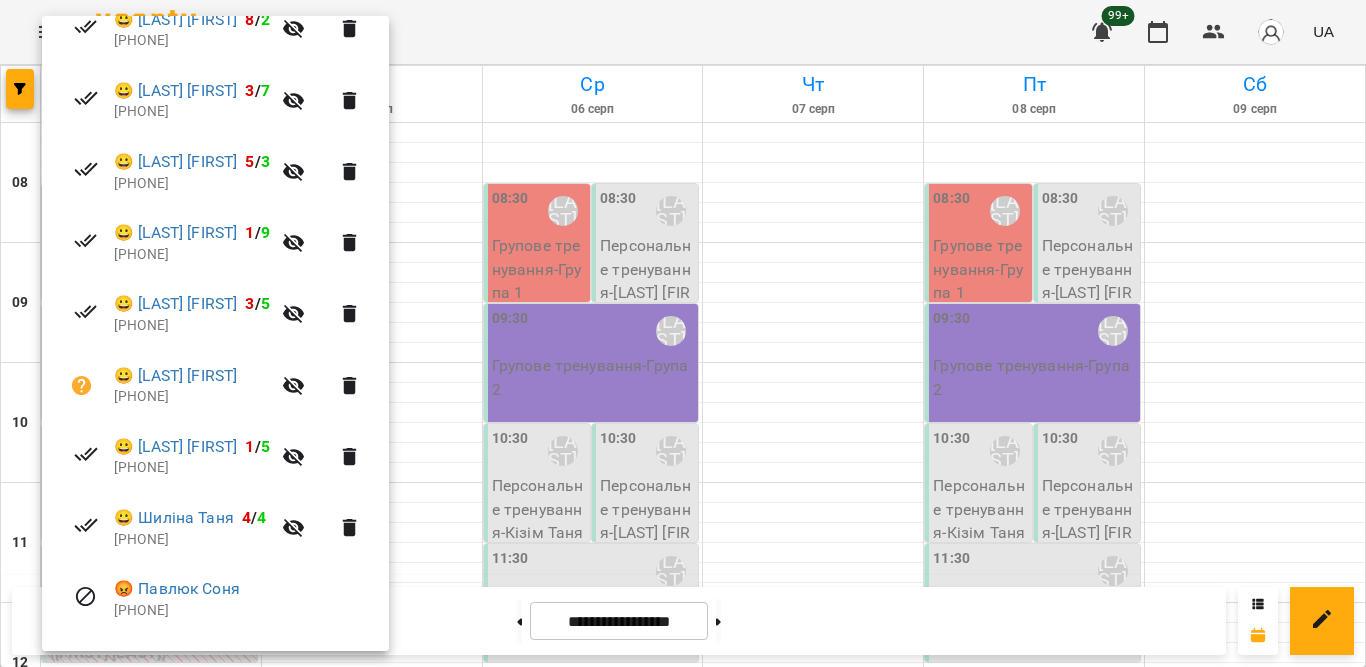 scroll, scrollTop: 618, scrollLeft: 0, axis: vertical 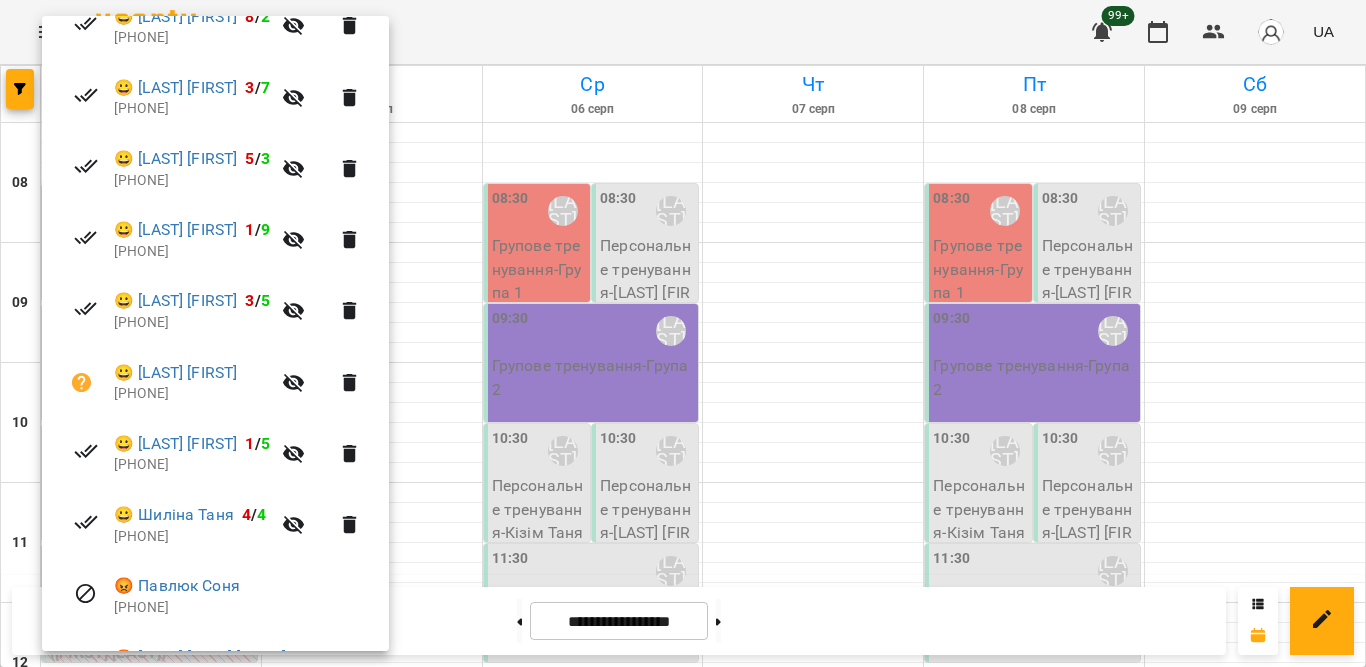 drag, startPoint x: 457, startPoint y: 357, endPoint x: 438, endPoint y: 384, distance: 33.01515 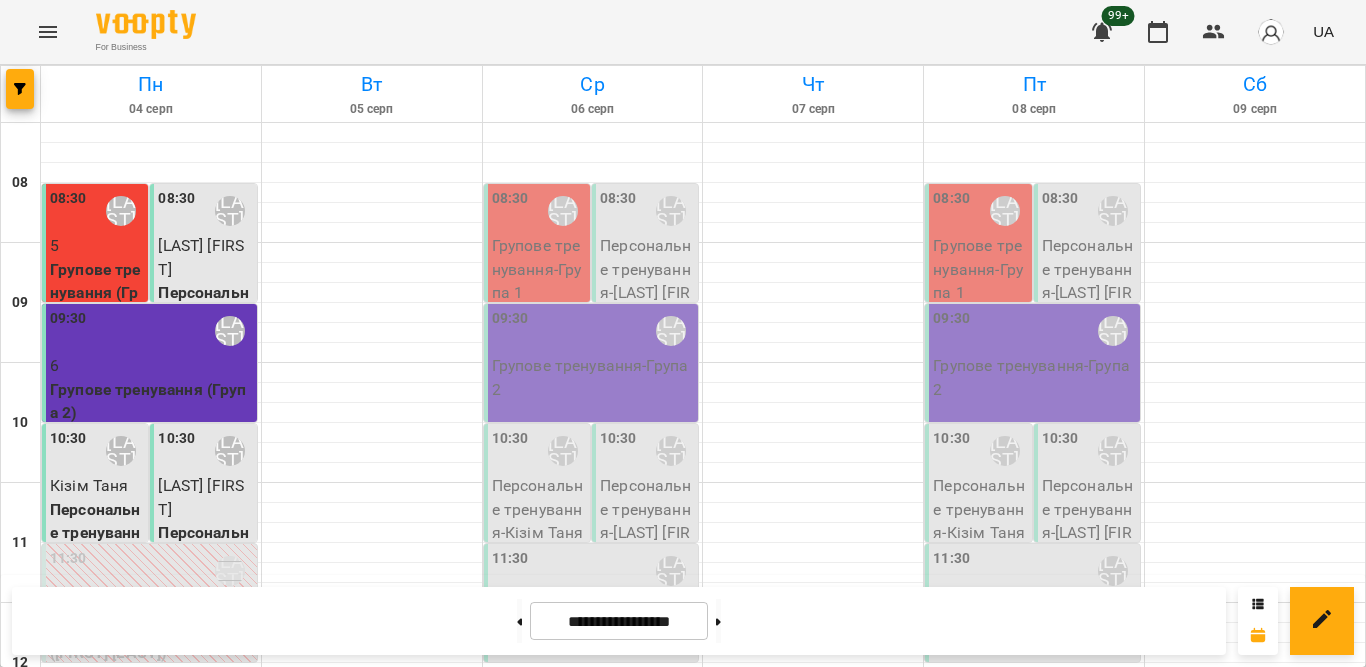 click on "18:30 Тетяна Орешко-Кушнір" at bounding box center (151, 1411) 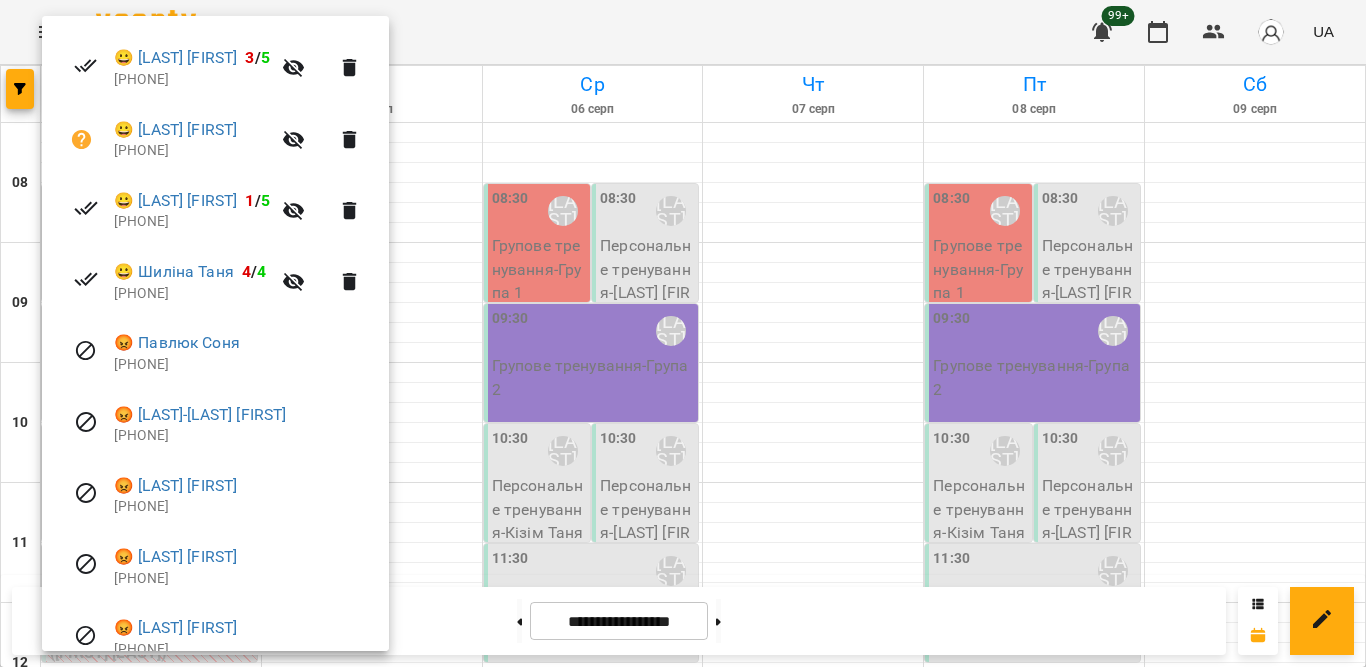 scroll, scrollTop: 871, scrollLeft: 0, axis: vertical 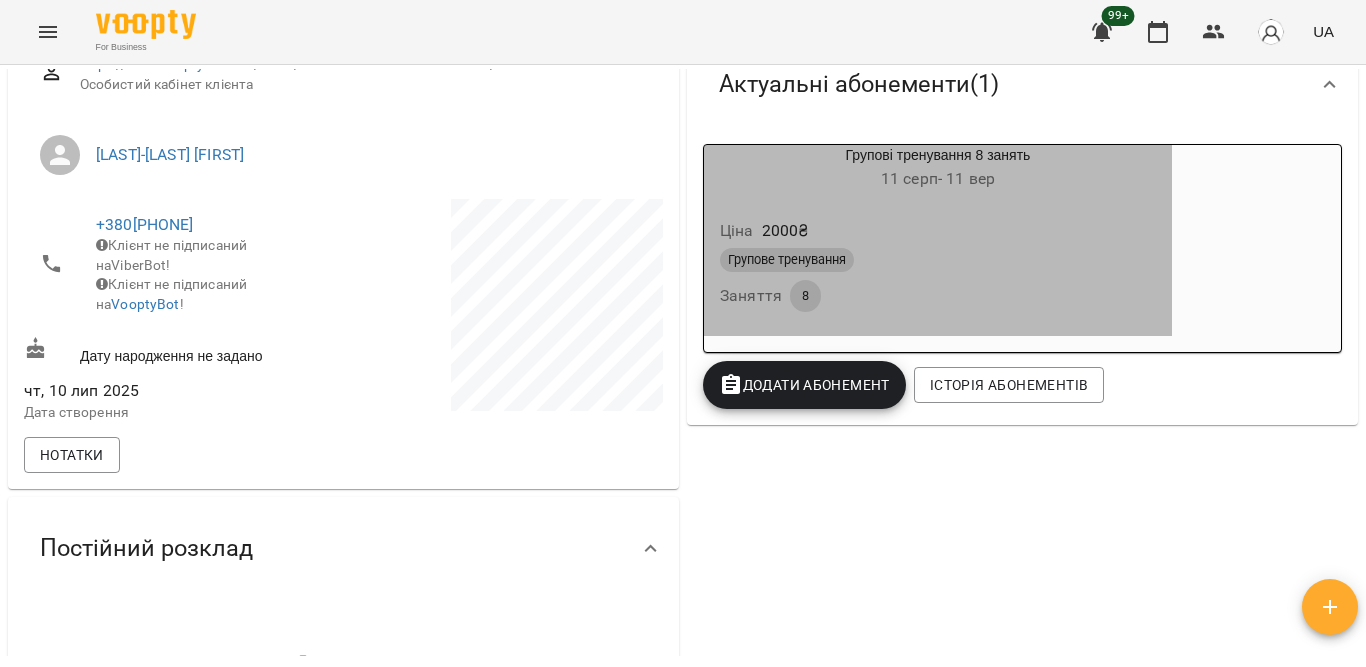 click on "Ціна 2000 ₴" at bounding box center [938, 231] 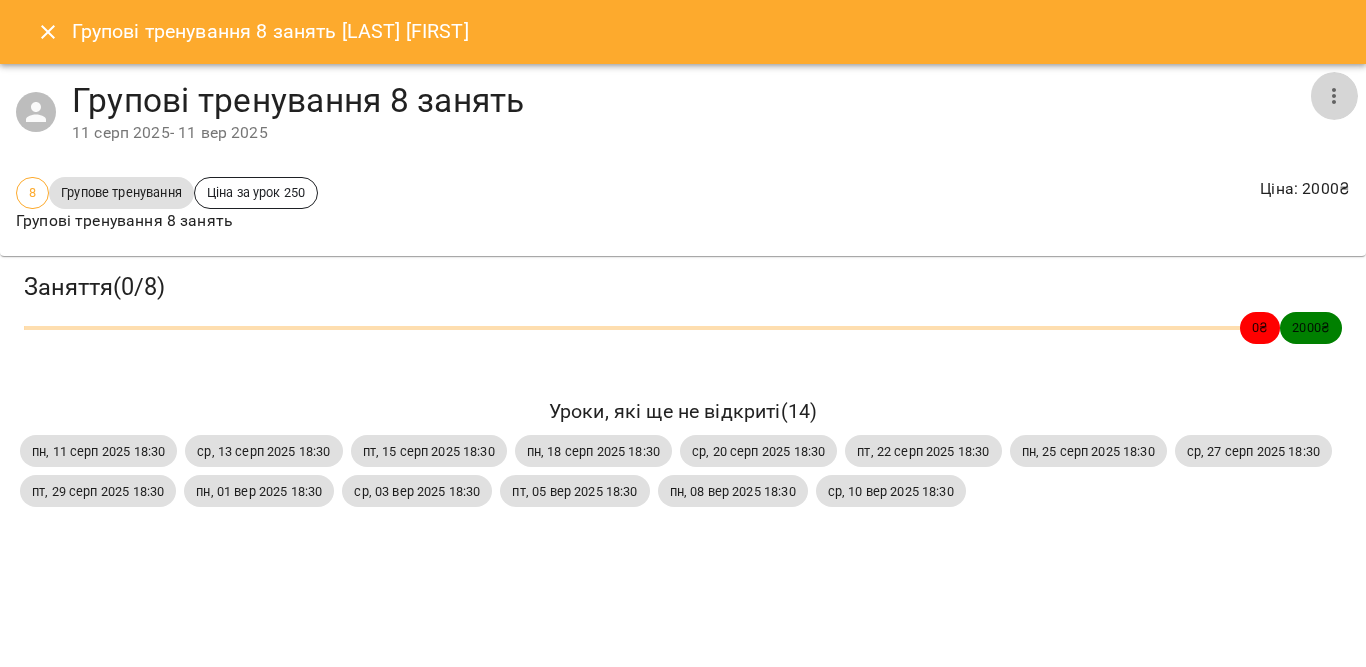 click 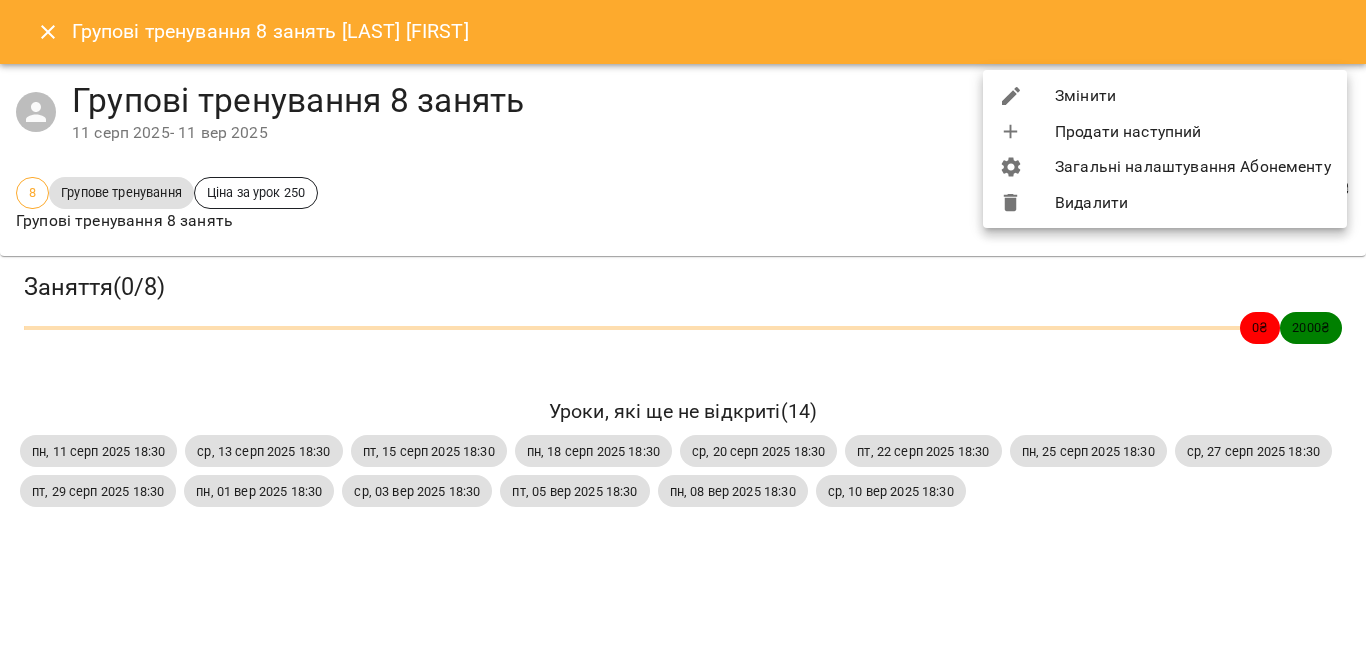 click on "Змінити" at bounding box center (1165, 96) 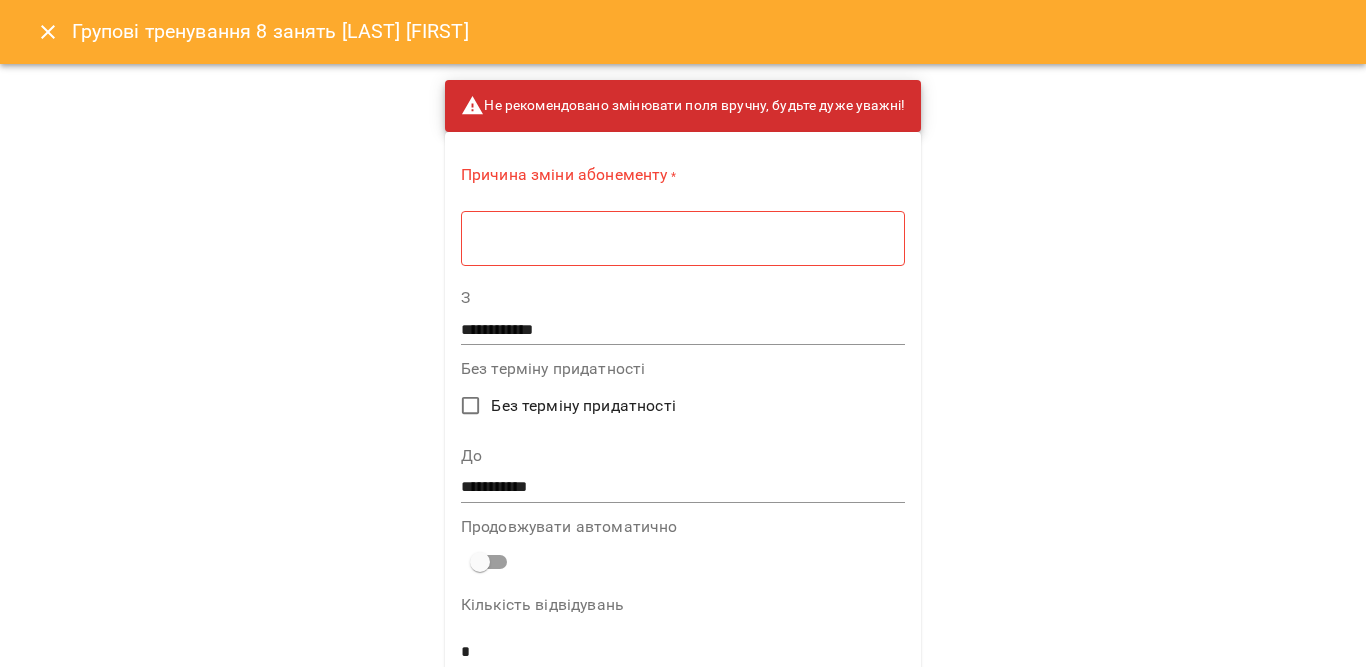 click on "* ​" at bounding box center [683, 238] 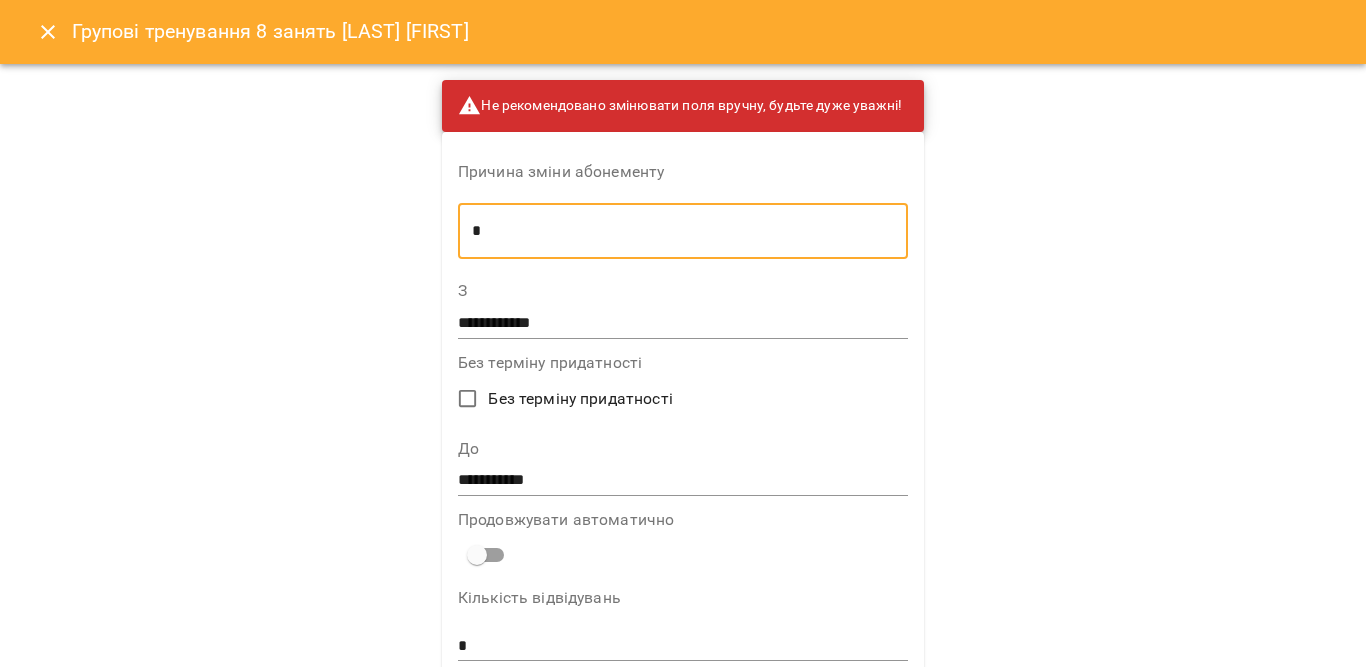 type on "*" 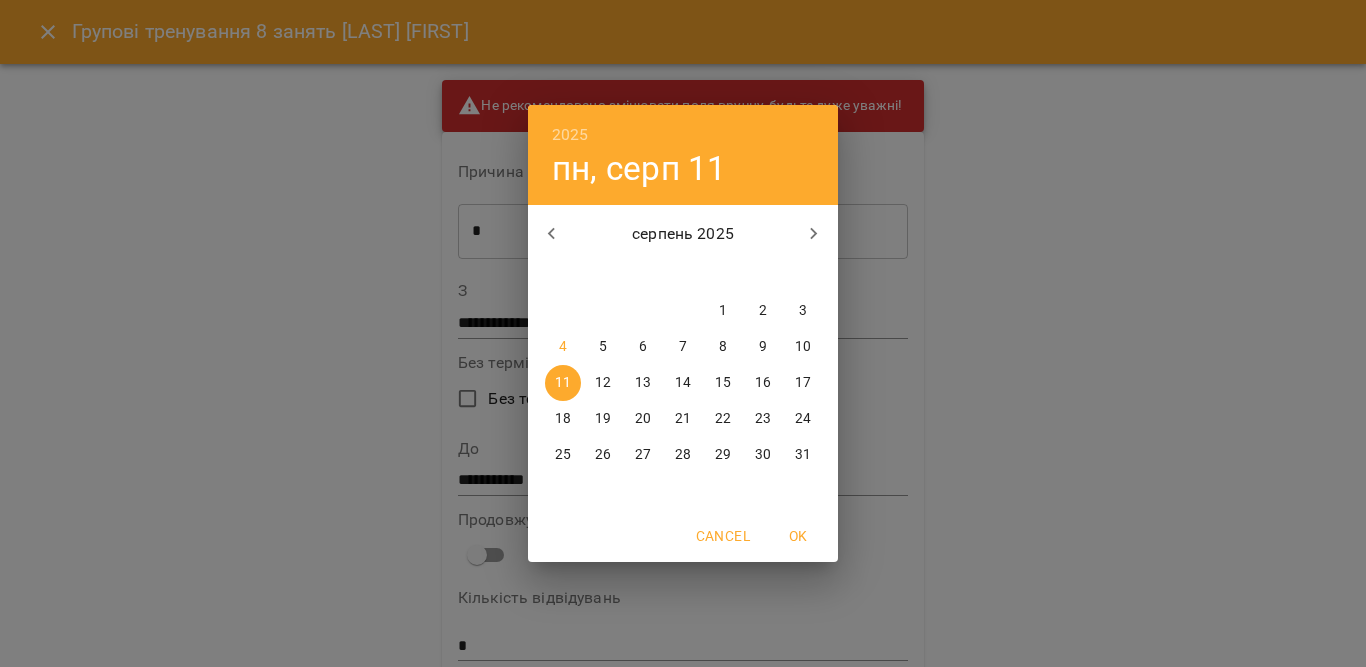 click on "4" at bounding box center [563, 347] 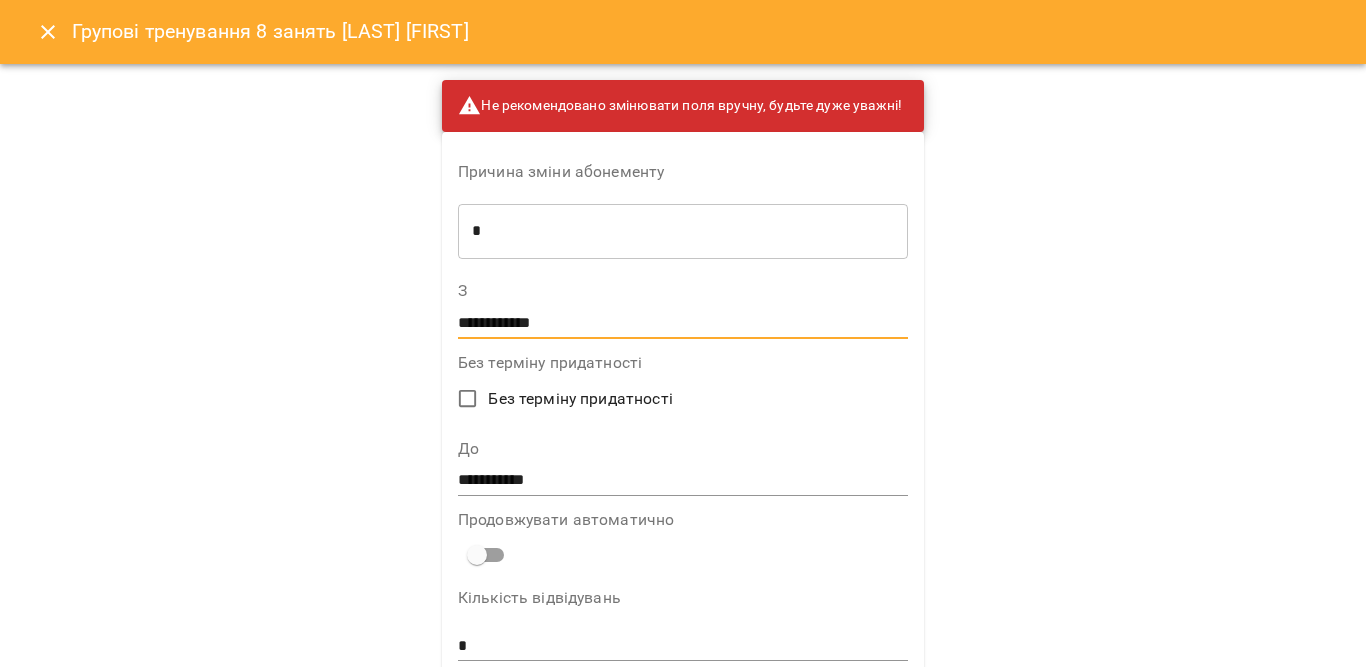 click on "**********" at bounding box center [683, 481] 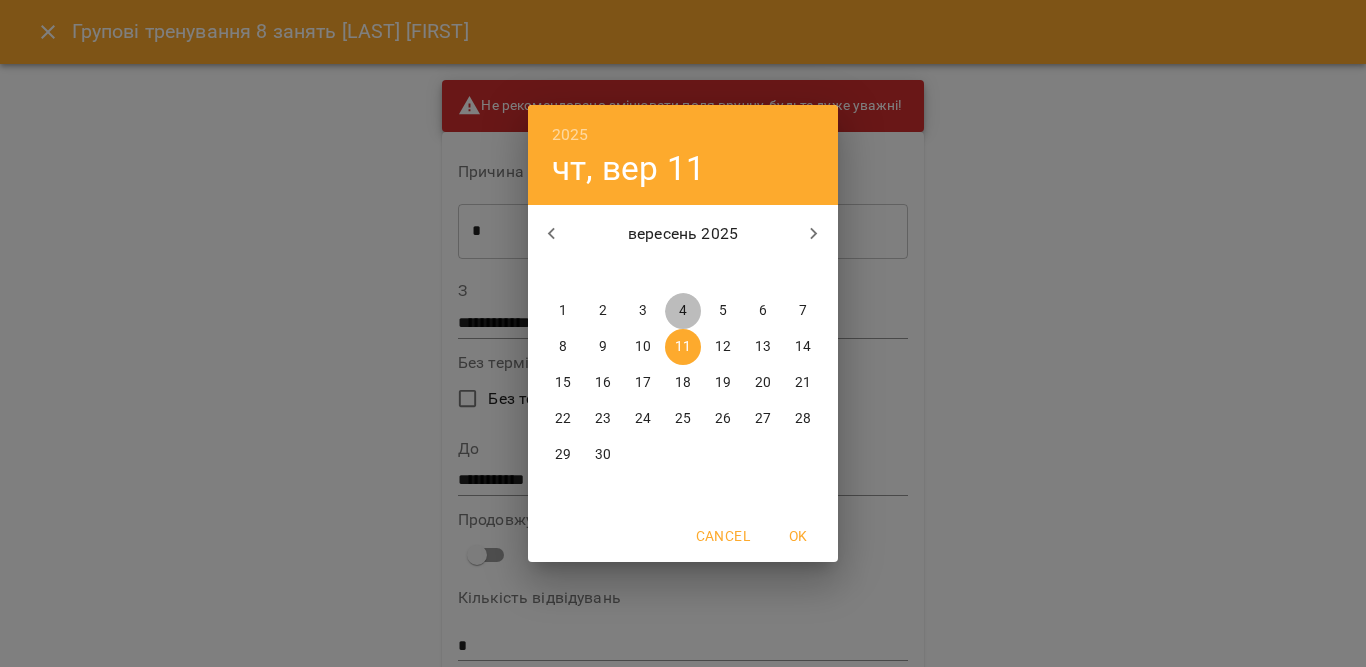 click on "4" at bounding box center (683, 311) 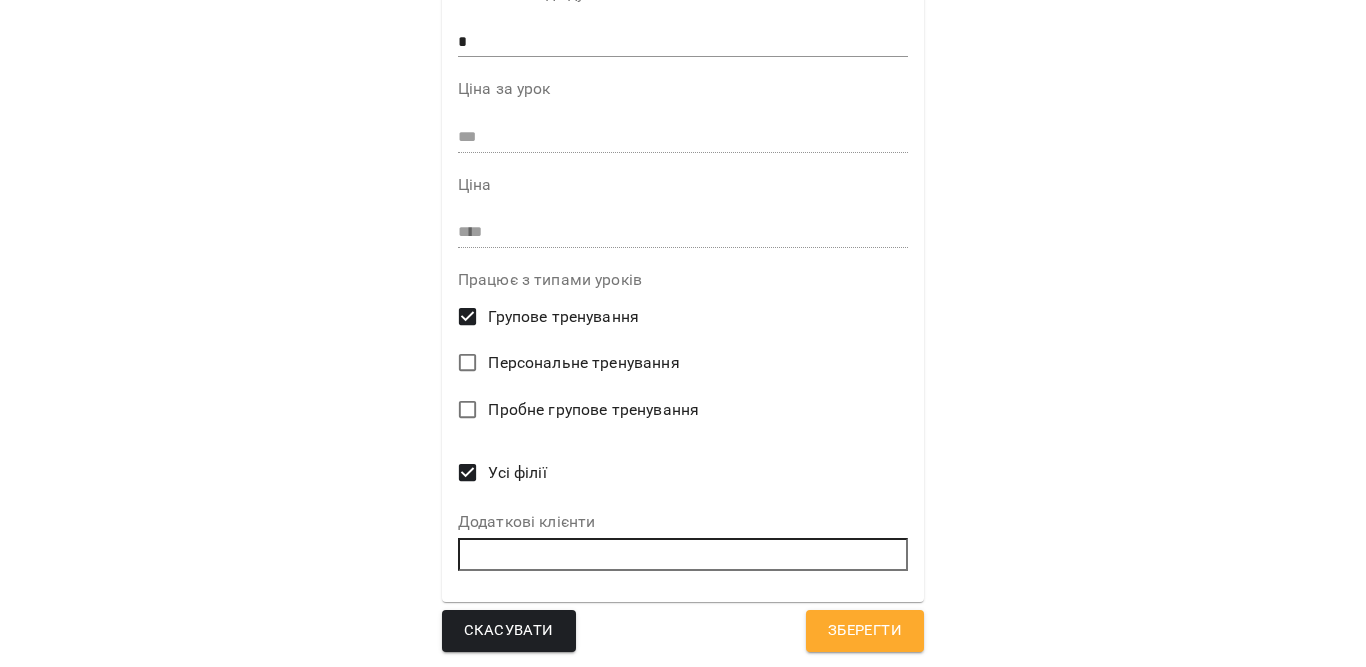 scroll, scrollTop: 605, scrollLeft: 0, axis: vertical 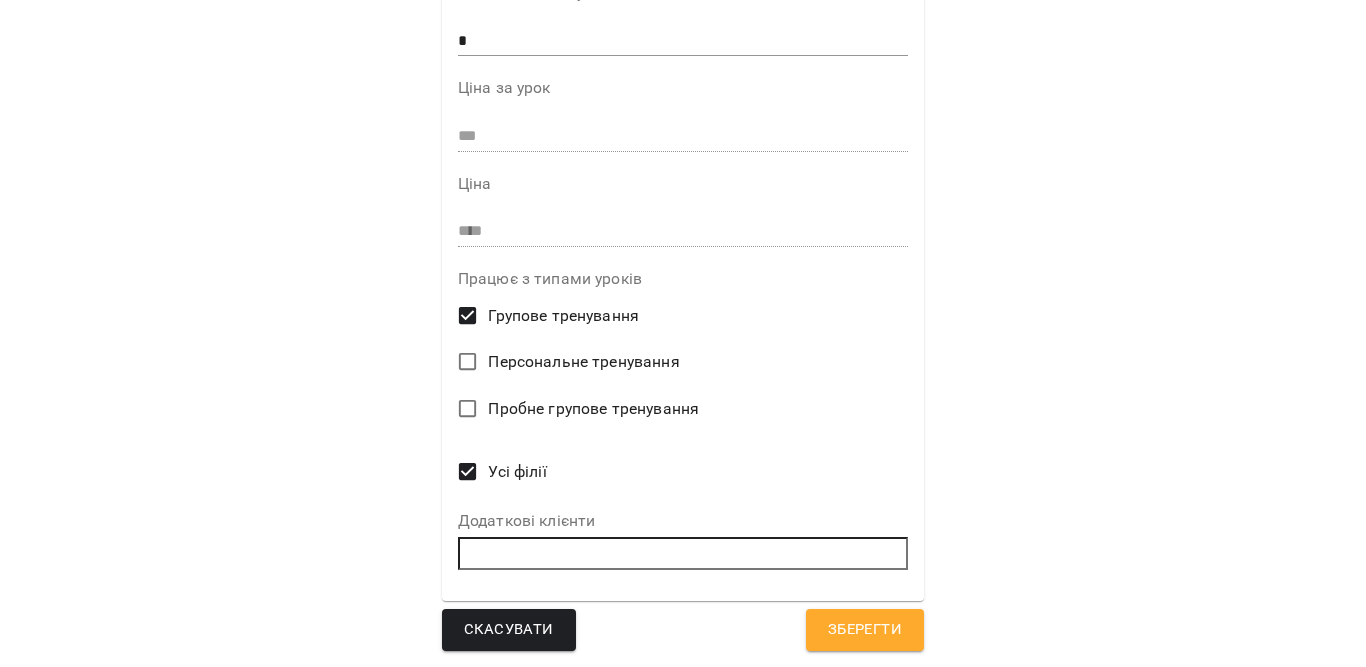 click on "Зберегти" at bounding box center (865, 630) 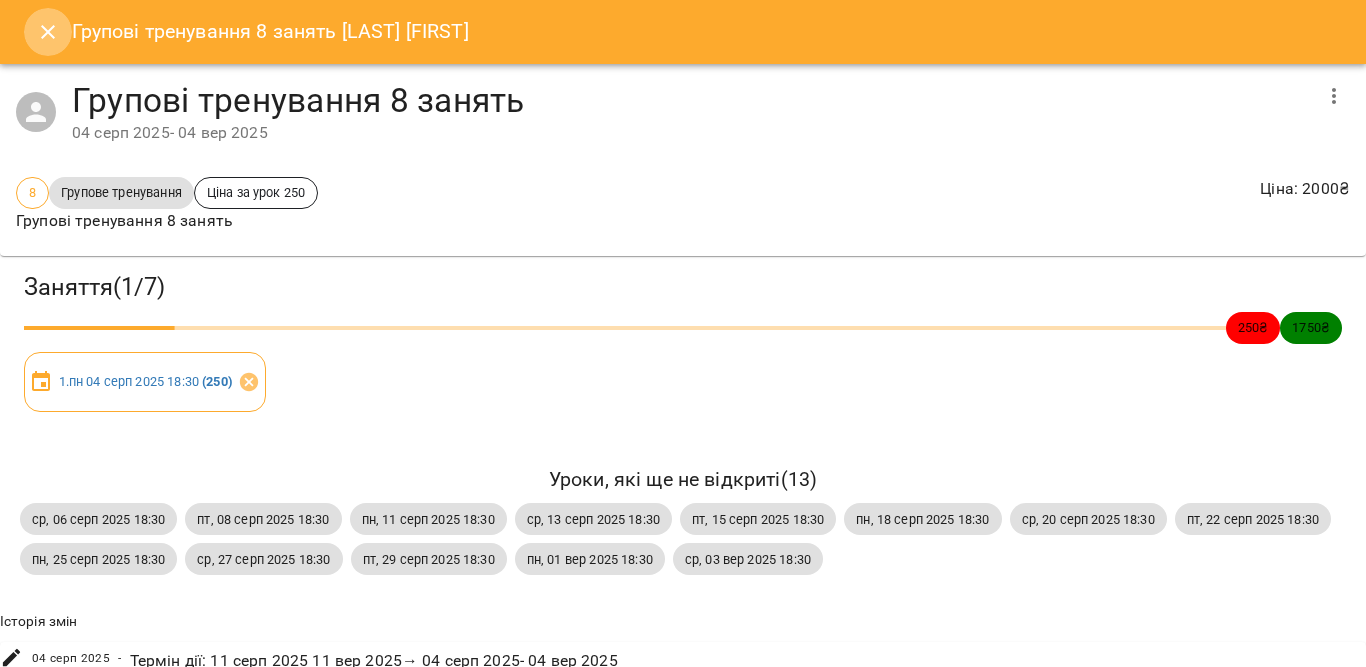 click 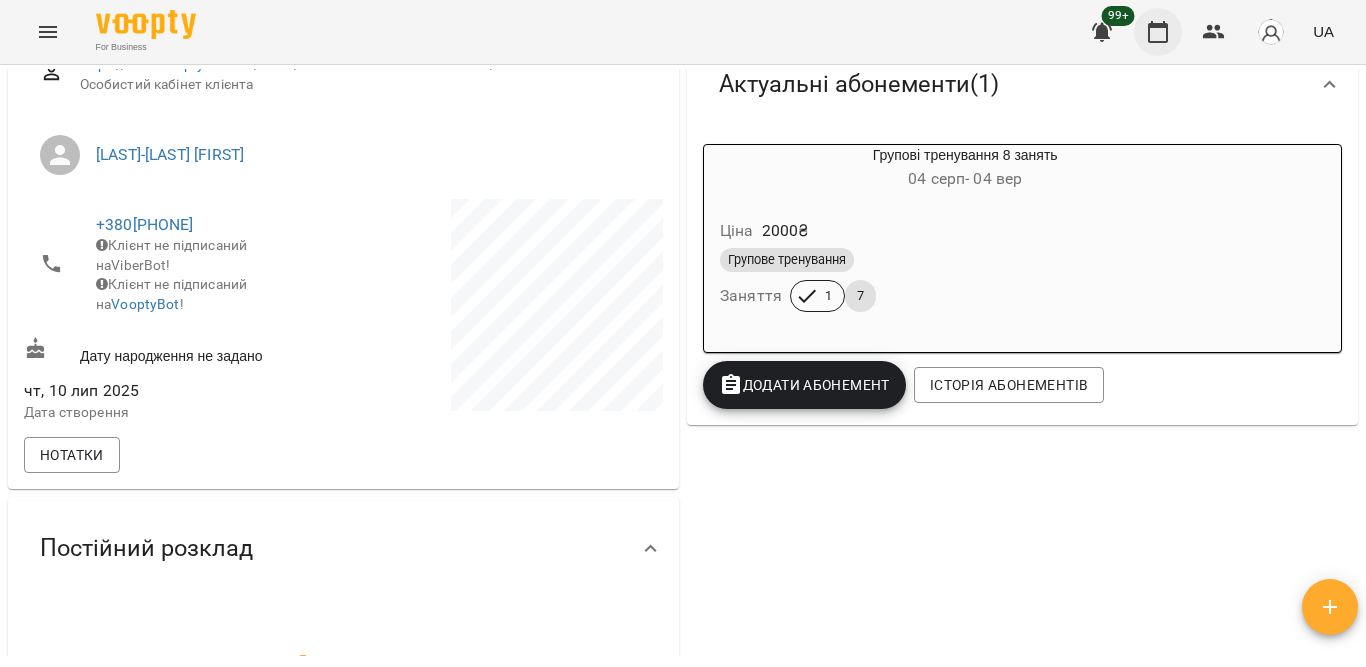 click 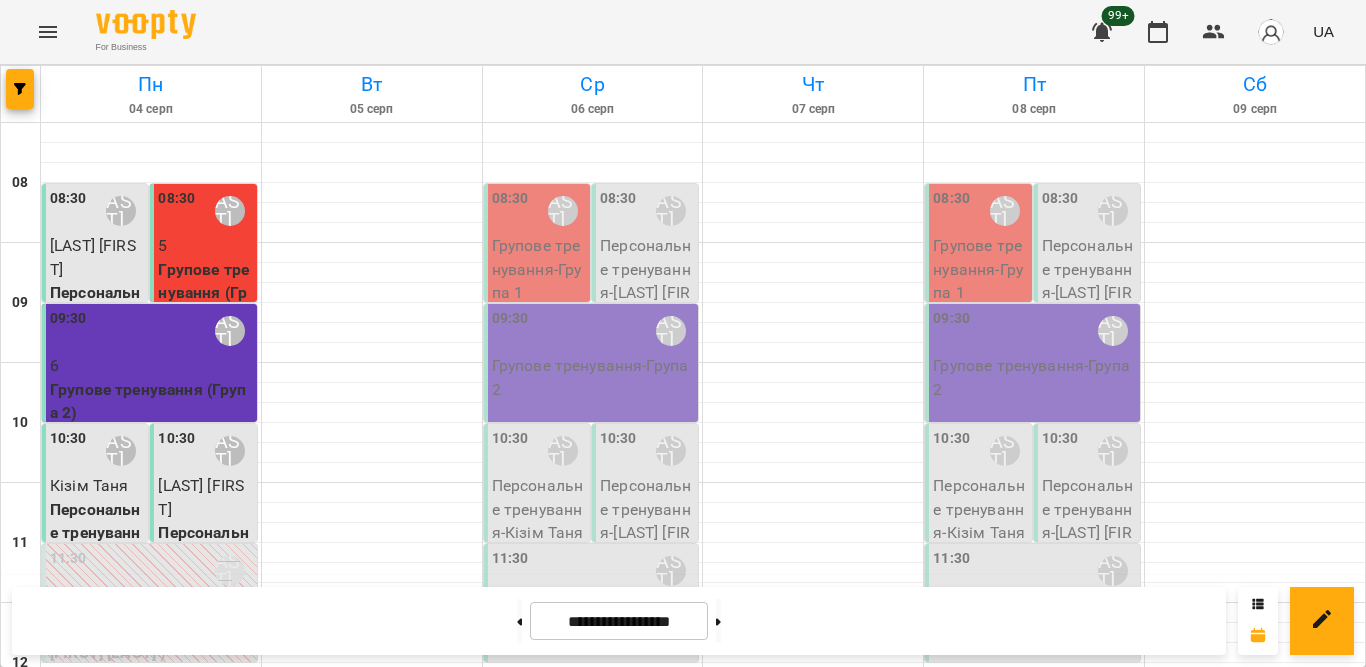scroll, scrollTop: 986, scrollLeft: 0, axis: vertical 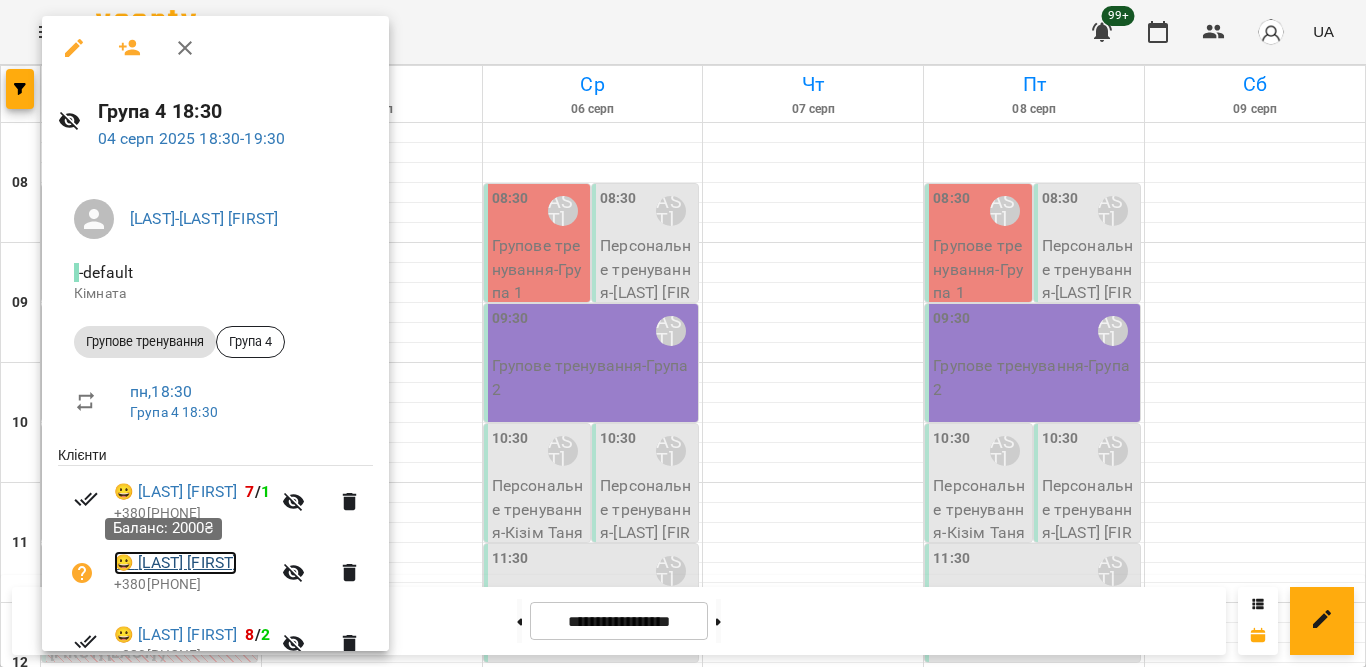 click on "😀   [LAST] [FIRST]" at bounding box center (175, 563) 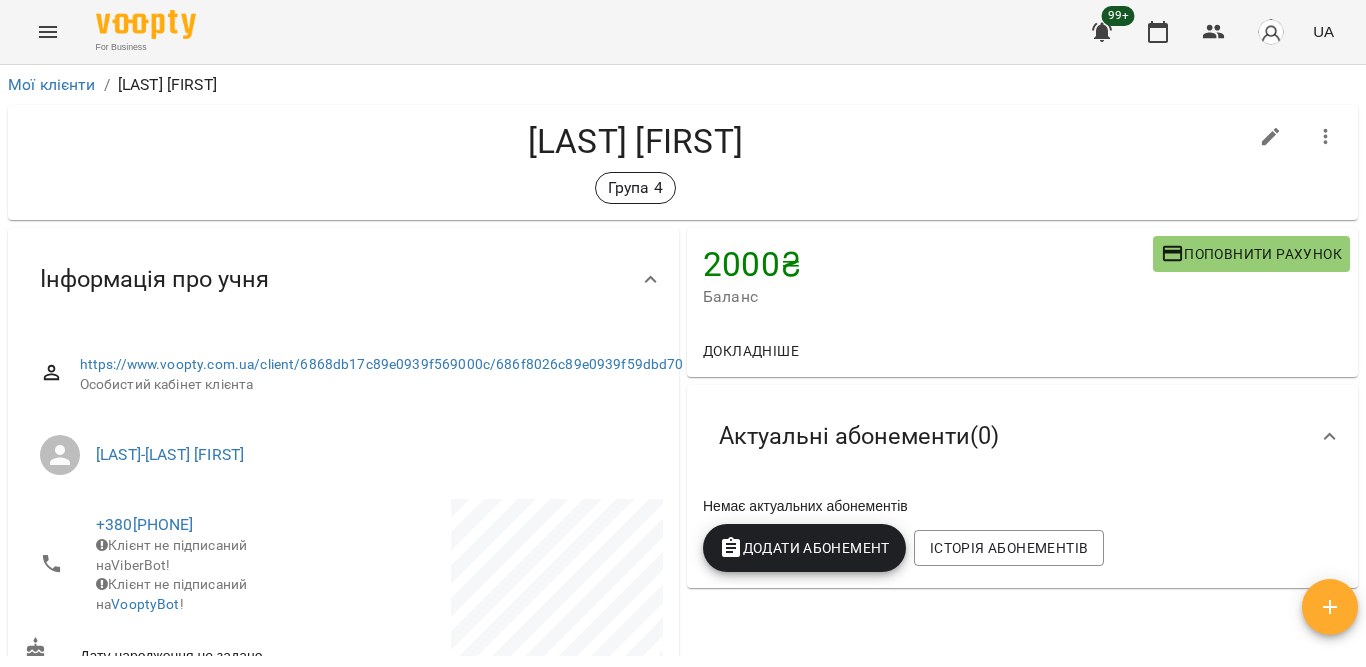click on "Актуальні абонементи ( 0 )" at bounding box center (1004, 436) 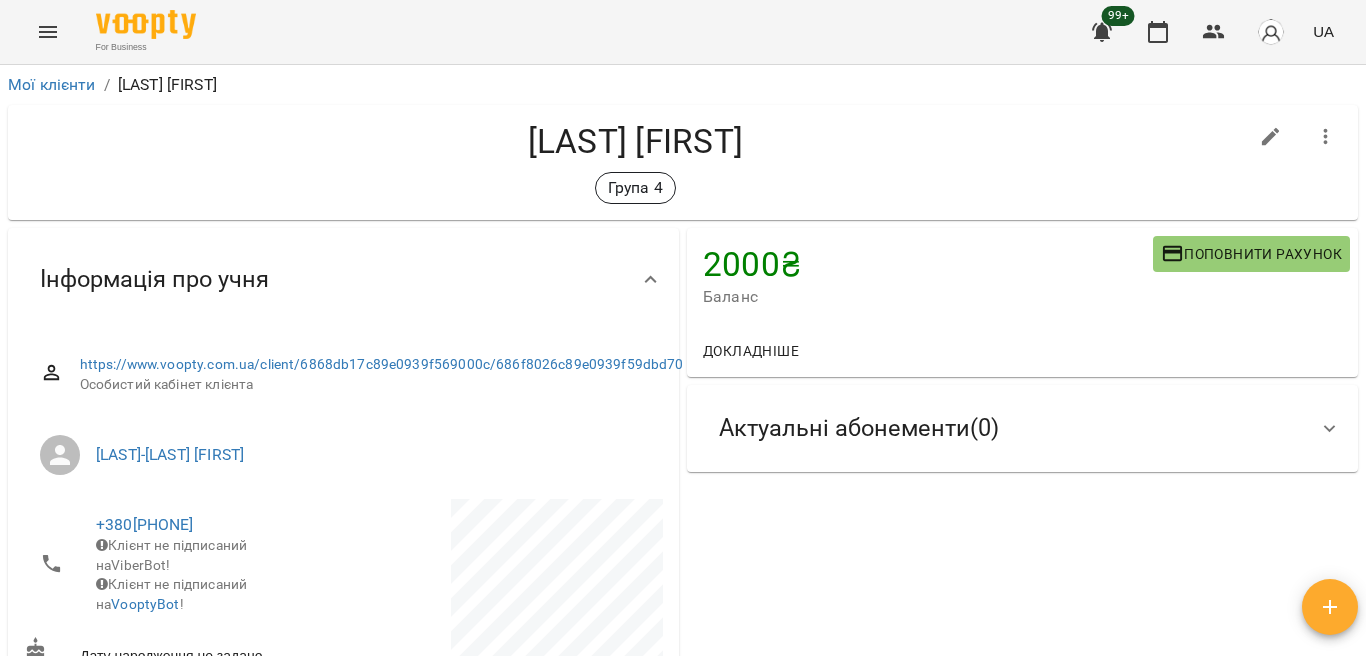 click on "Актуальні абонементи ( 0 )" at bounding box center (1004, 428) 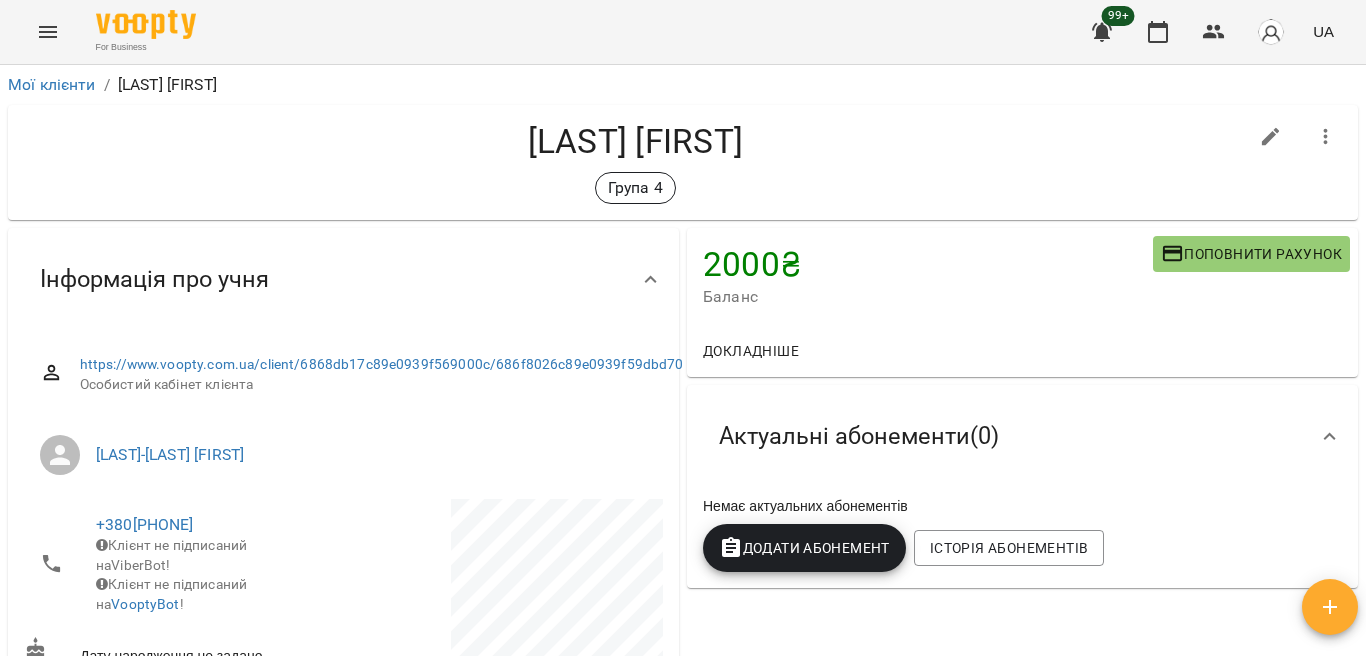 click 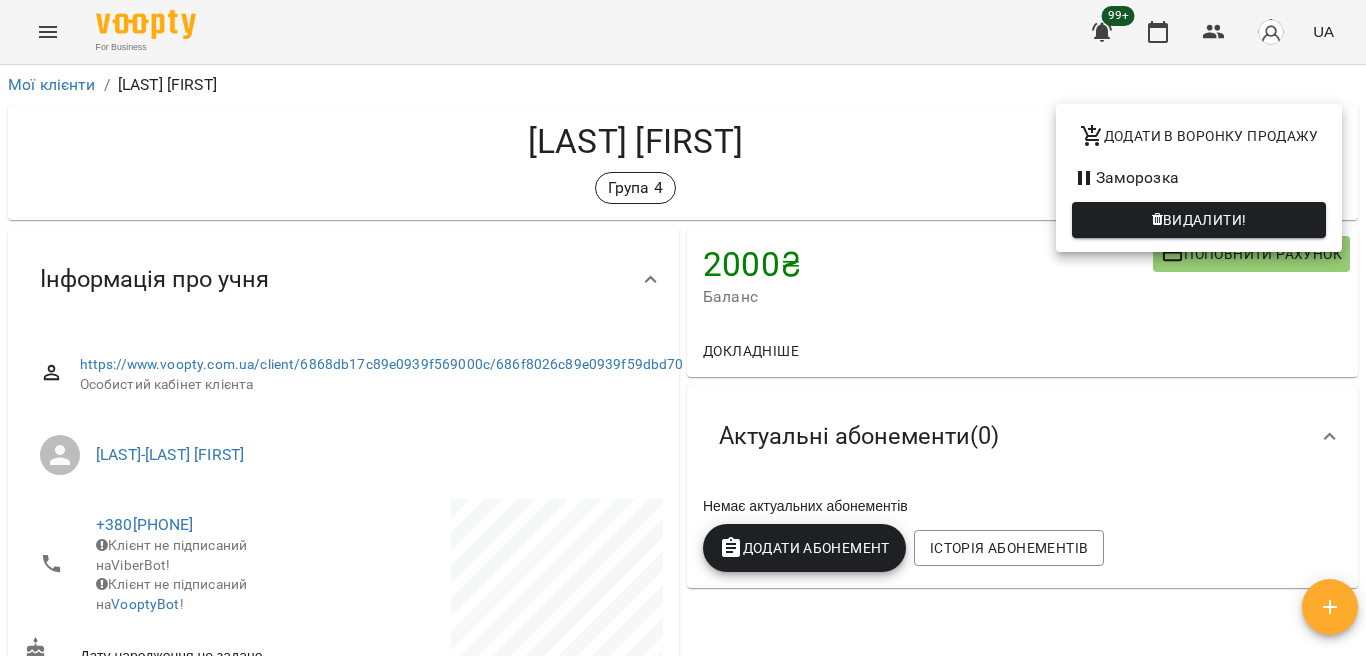 click at bounding box center [683, 333] 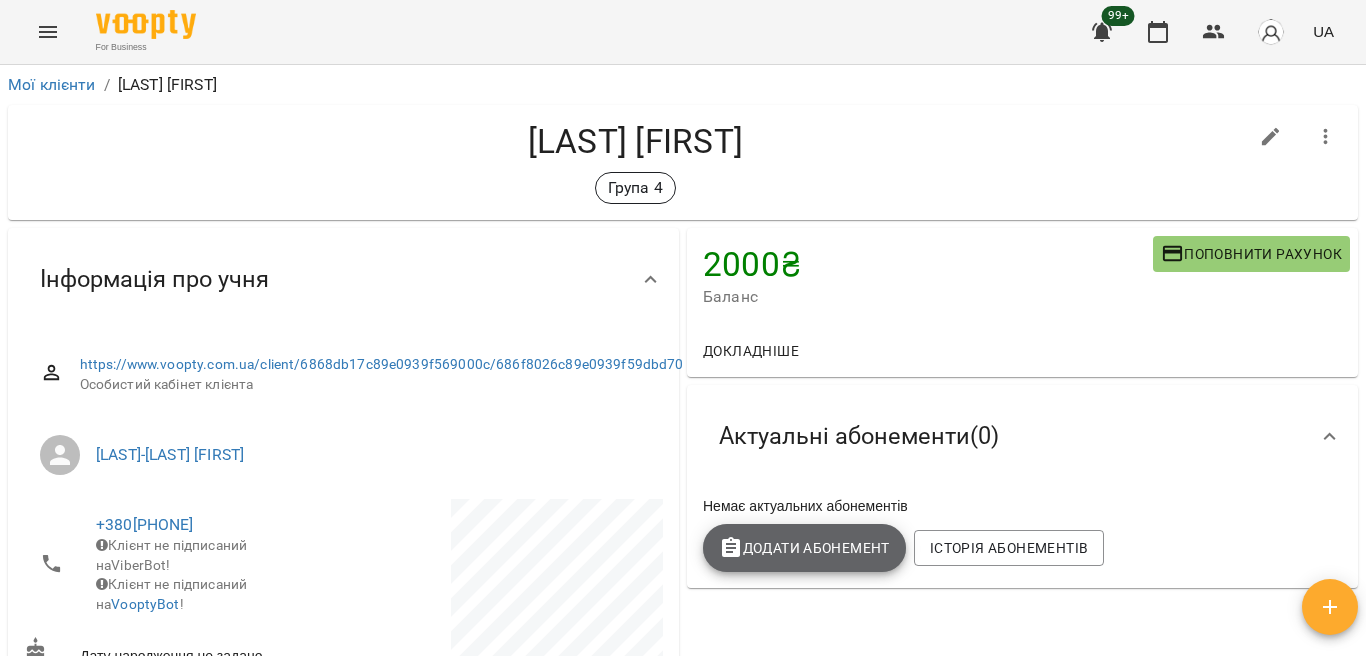 click on "Додати Абонемент" at bounding box center [804, 548] 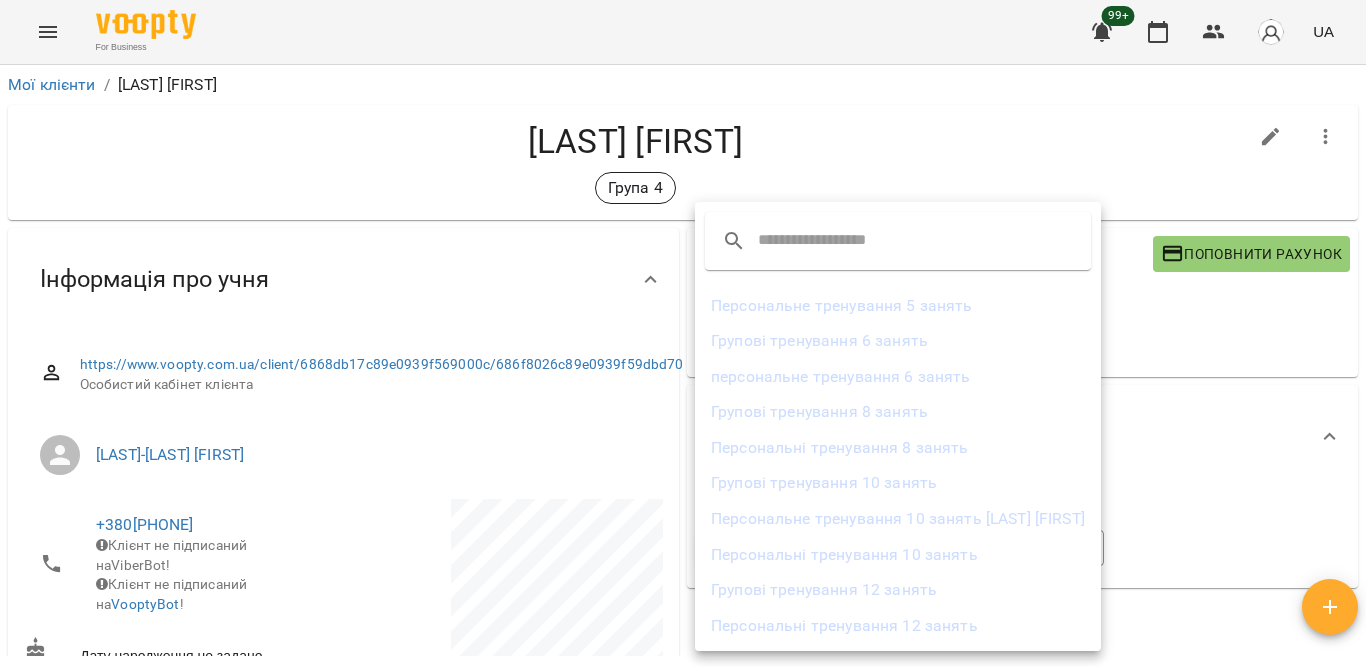click on "Групові тренування 8 занять" at bounding box center [898, 412] 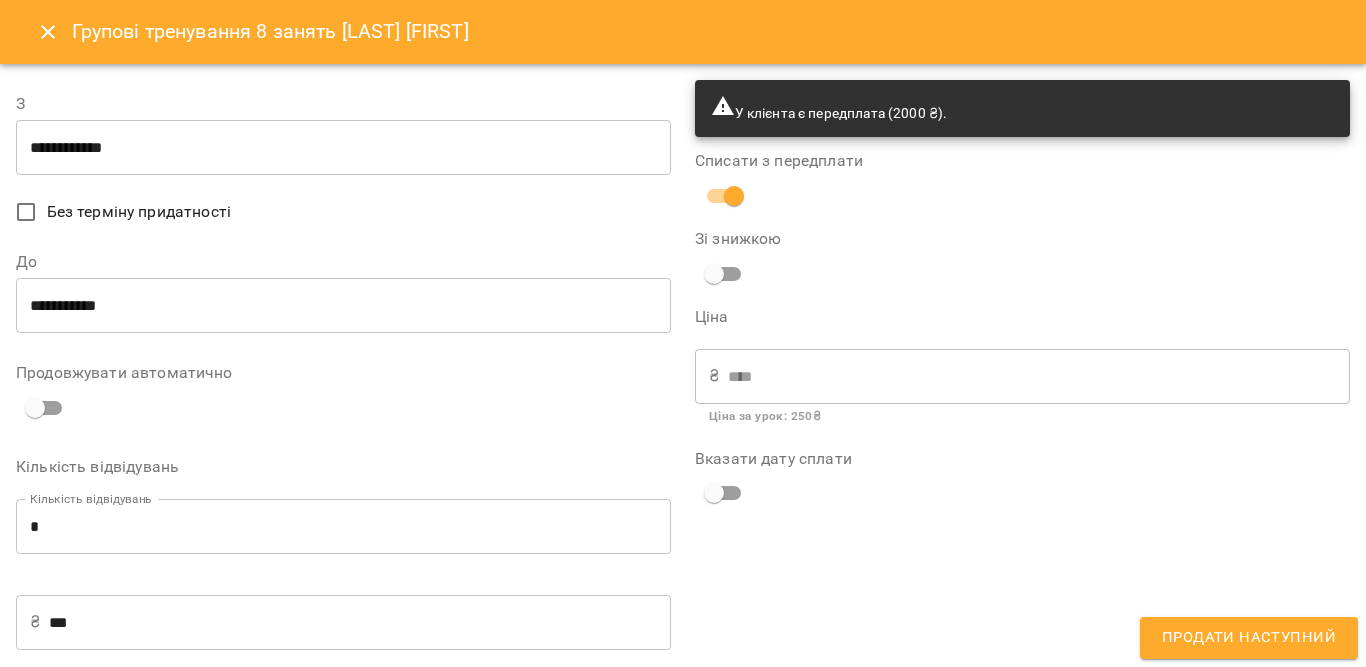 type on "**********" 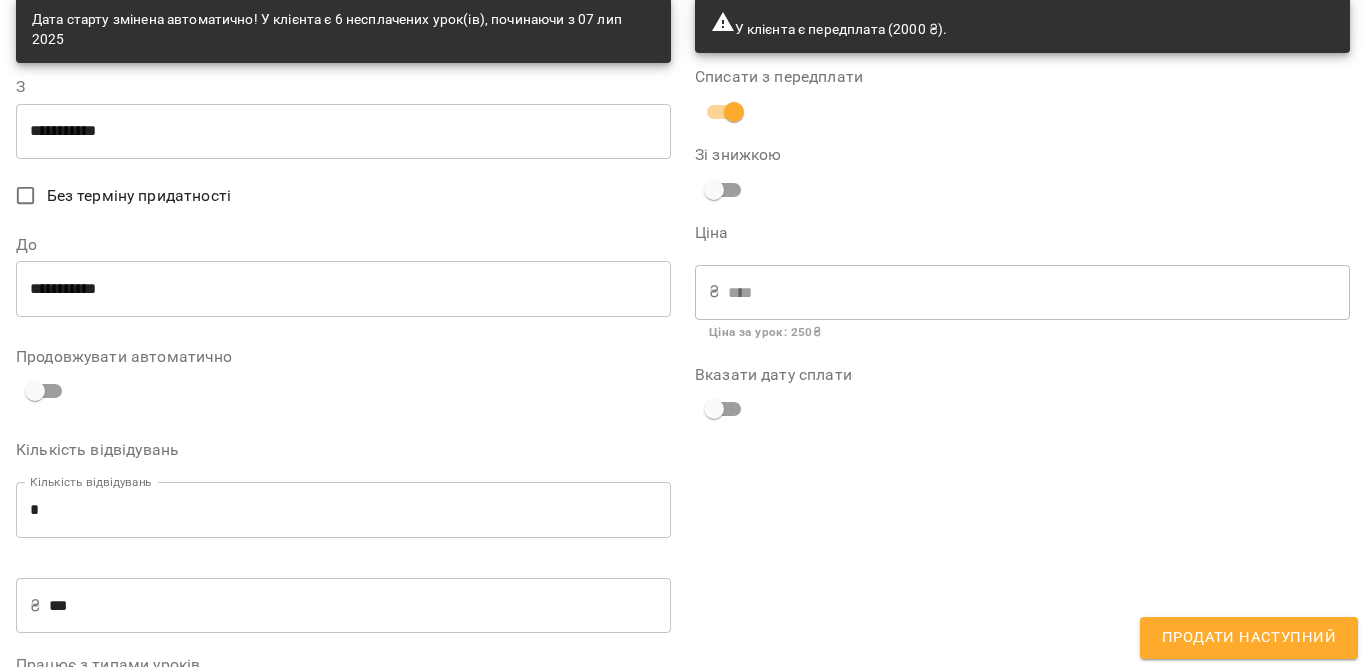 scroll, scrollTop: 0, scrollLeft: 0, axis: both 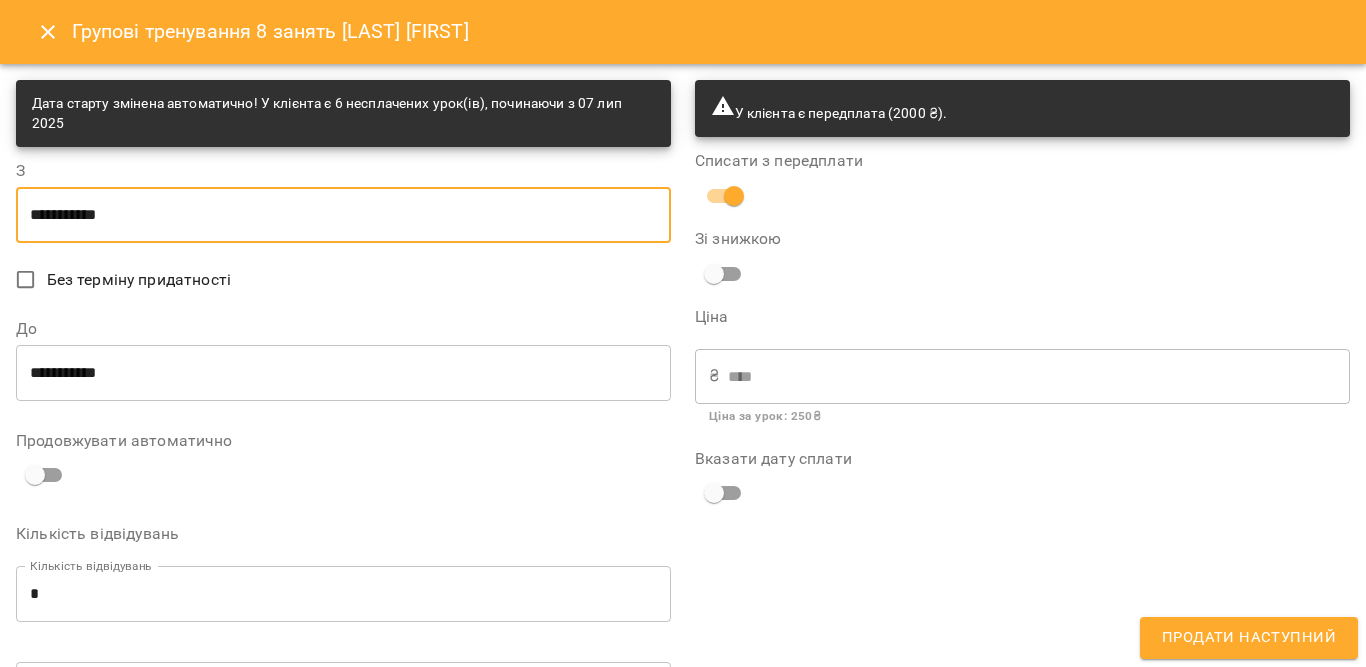 click on "**********" at bounding box center (343, 215) 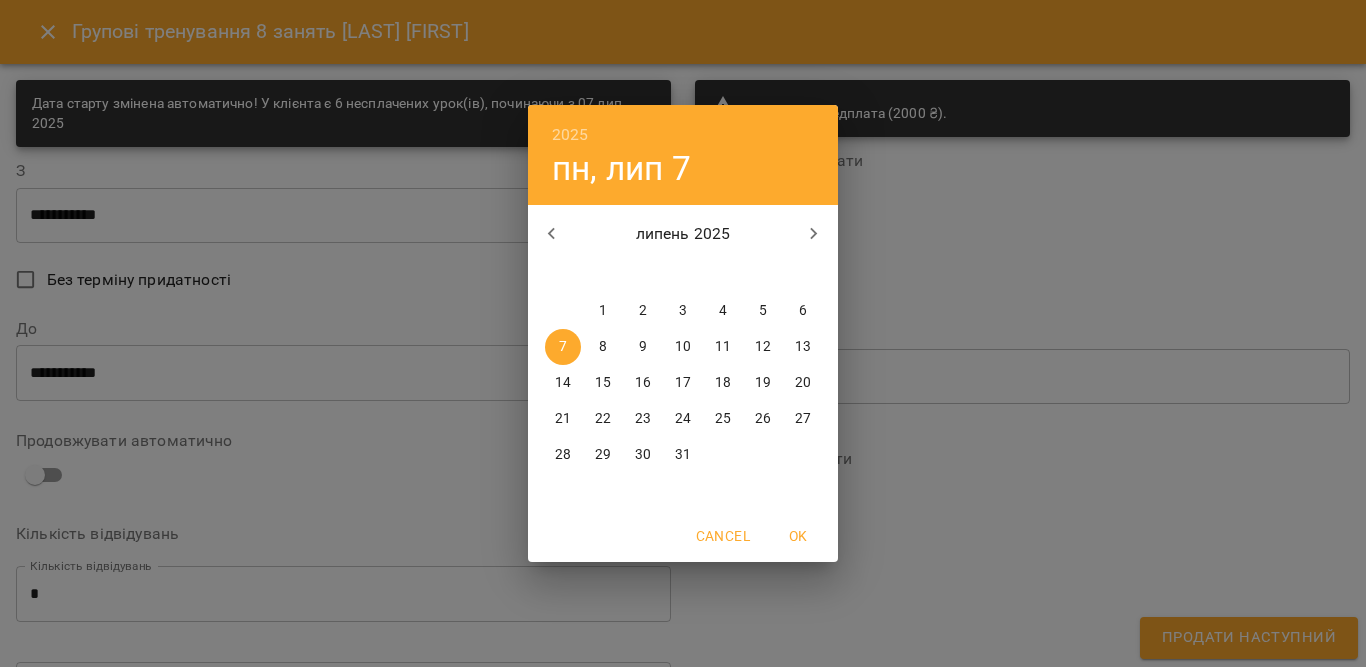 click 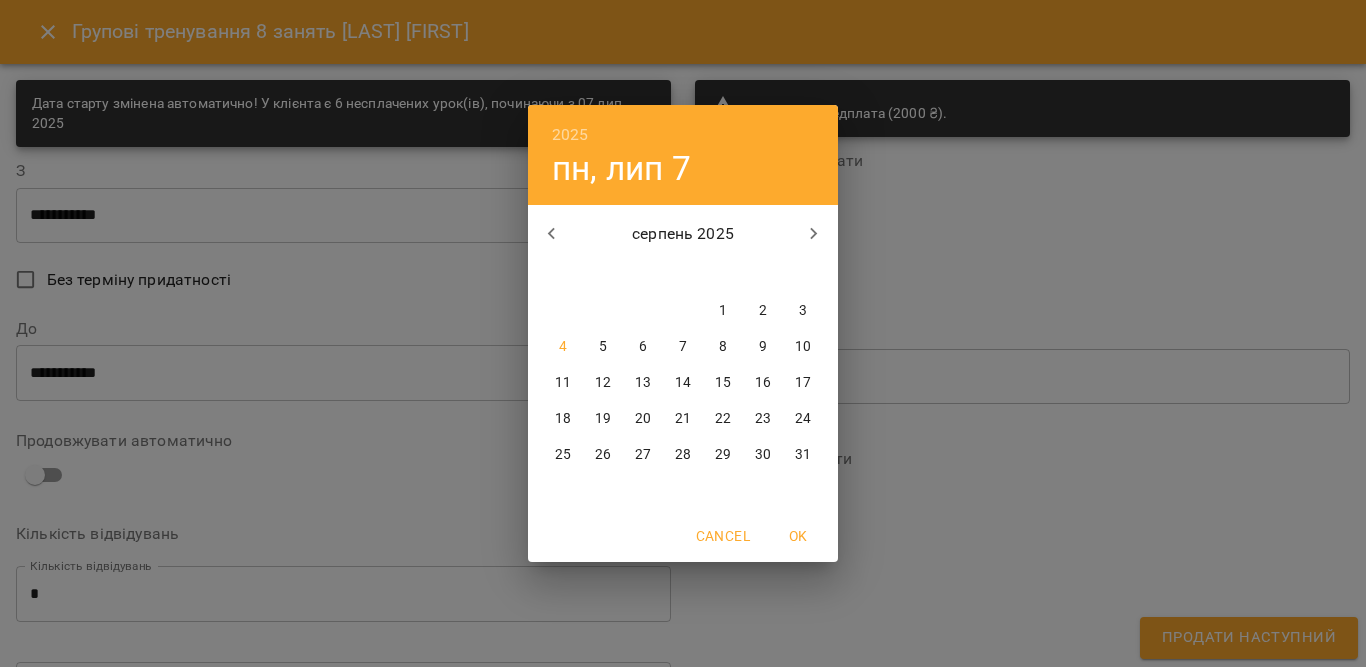 click on "2025 пн, лип 7 серпень 2025 пн вт ср чт пт сб нд 28 29 30 31 1 2 3 4 5 6 7 8 9 10 11 12 13 14 15 16 17 18 19 20 21 22 23 24 25 26 27 28 29 30 31 Cancel OK" at bounding box center [683, 333] 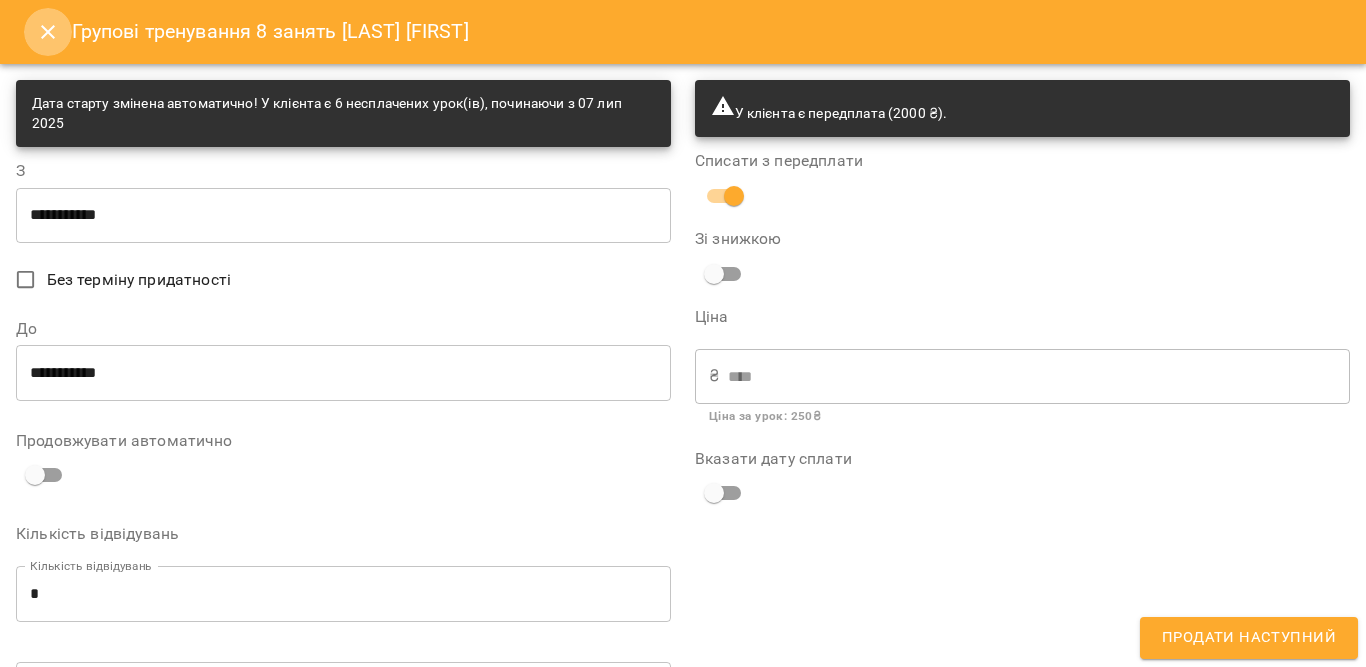 click 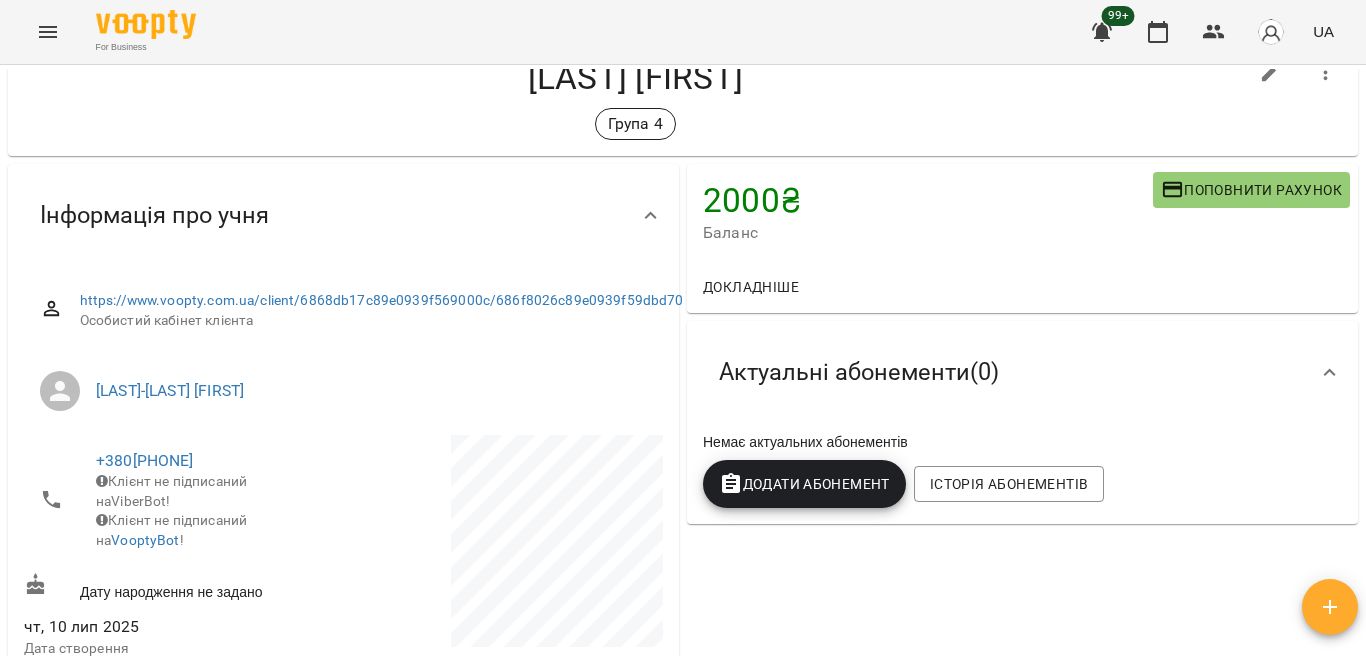 scroll, scrollTop: 100, scrollLeft: 0, axis: vertical 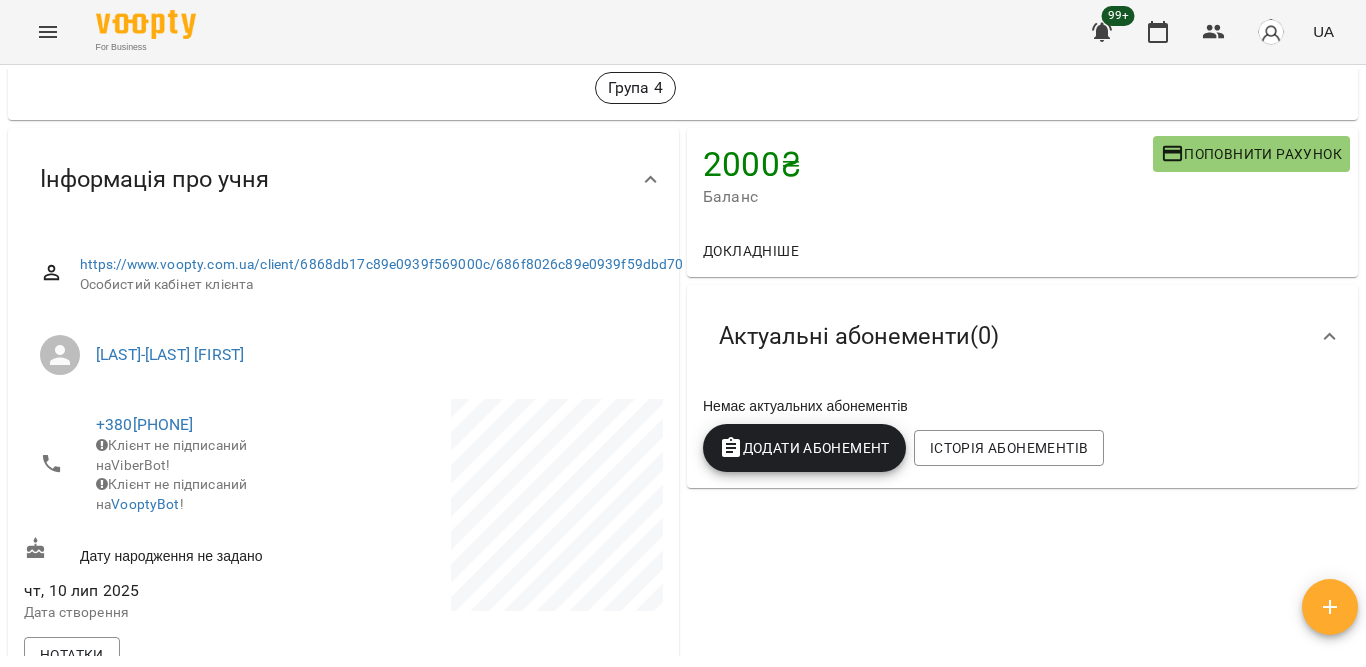 click on "Додати Абонемент" at bounding box center [804, 448] 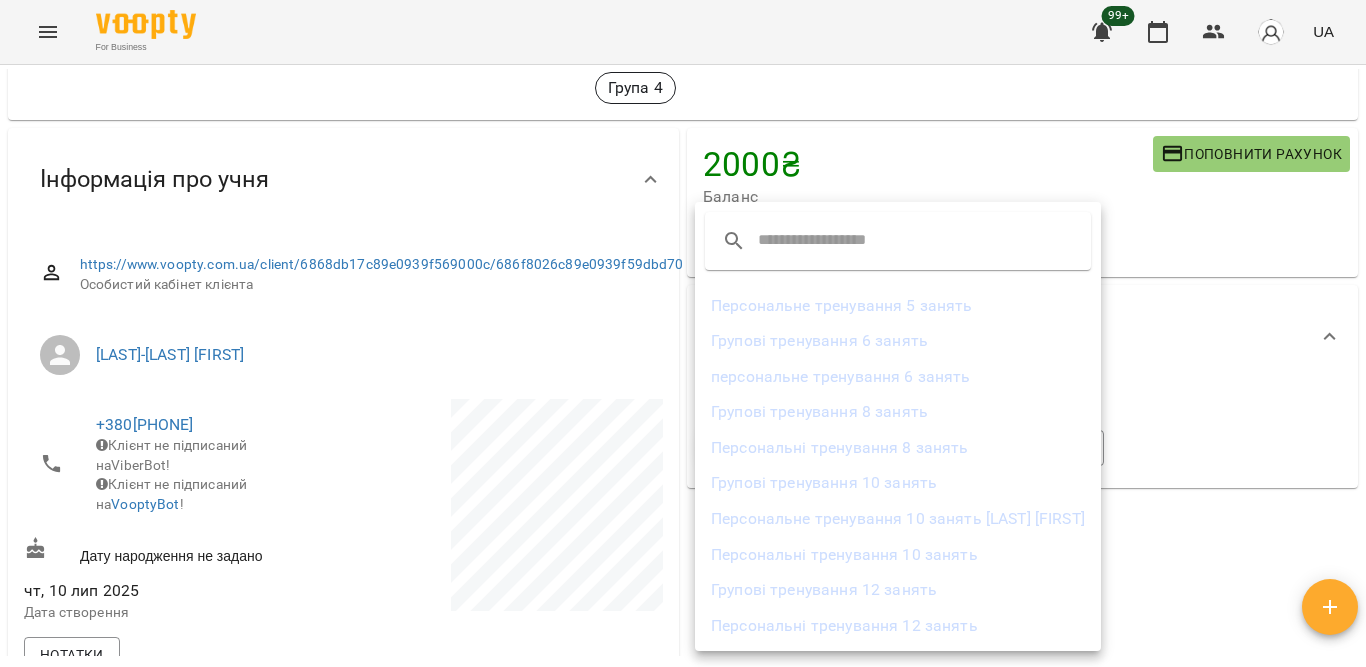 click on "Групові тренування 8 занять" at bounding box center [898, 412] 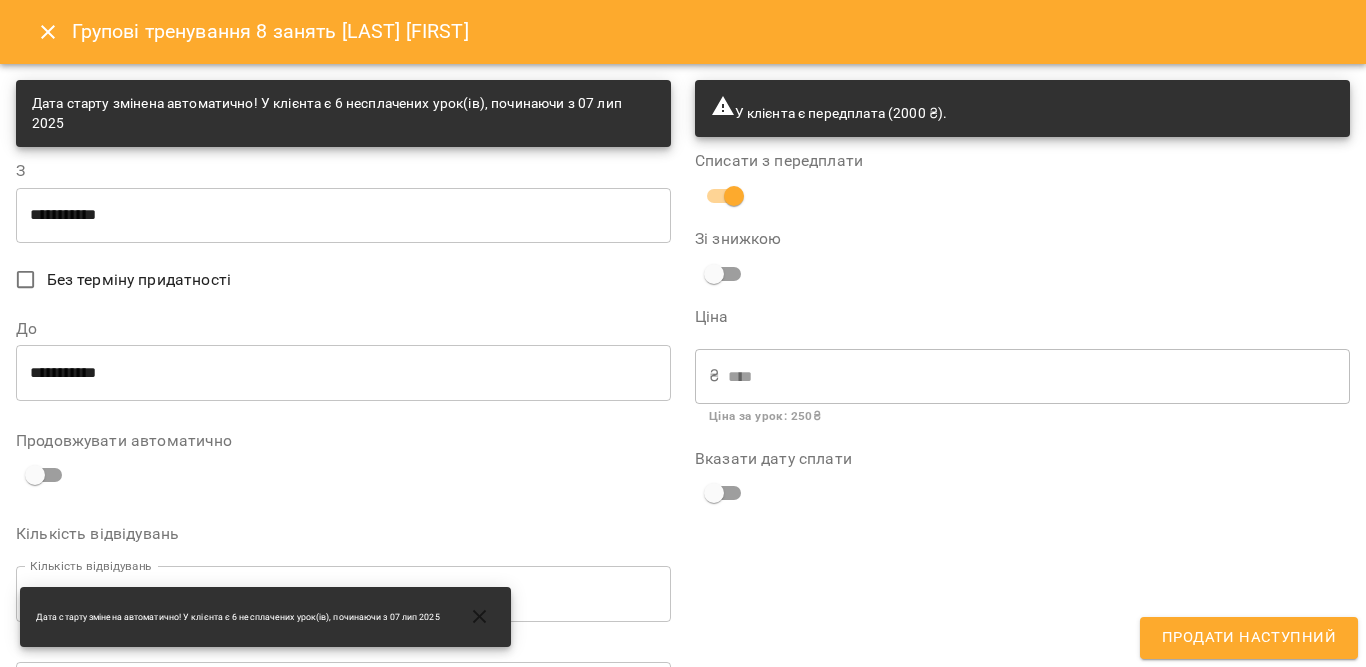 click on "**********" at bounding box center [343, 215] 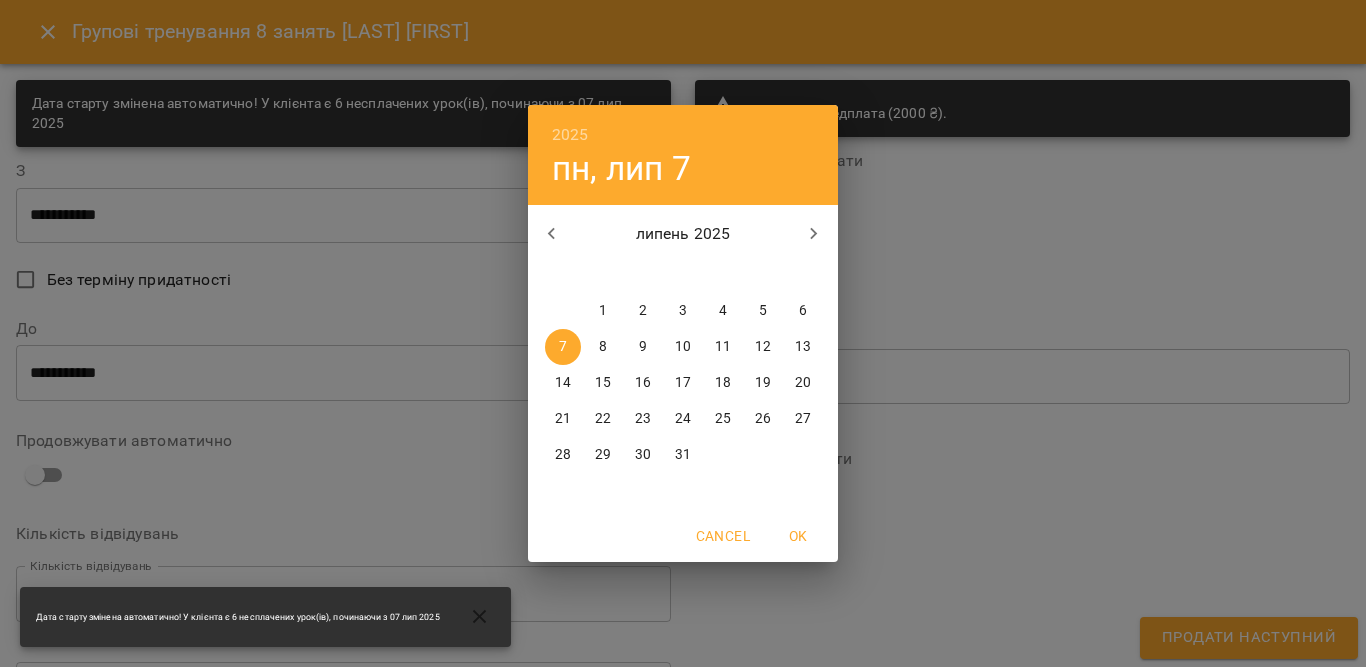 click 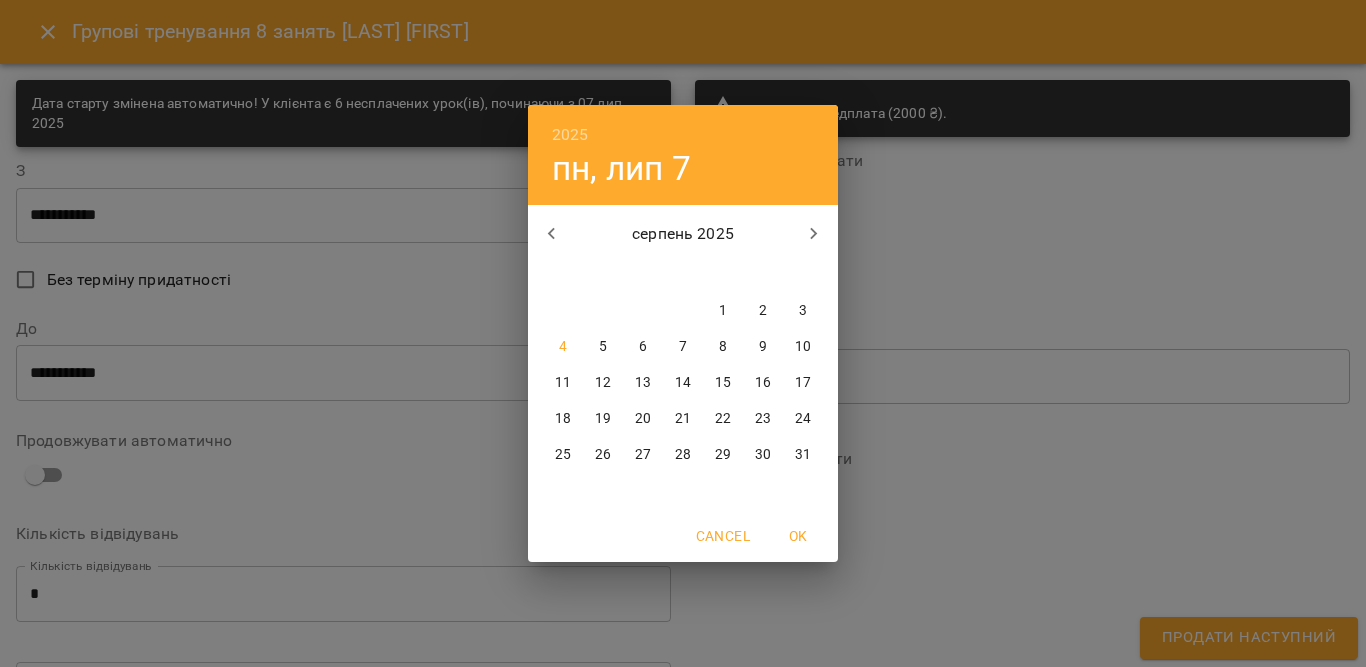 click on "4" at bounding box center (563, 347) 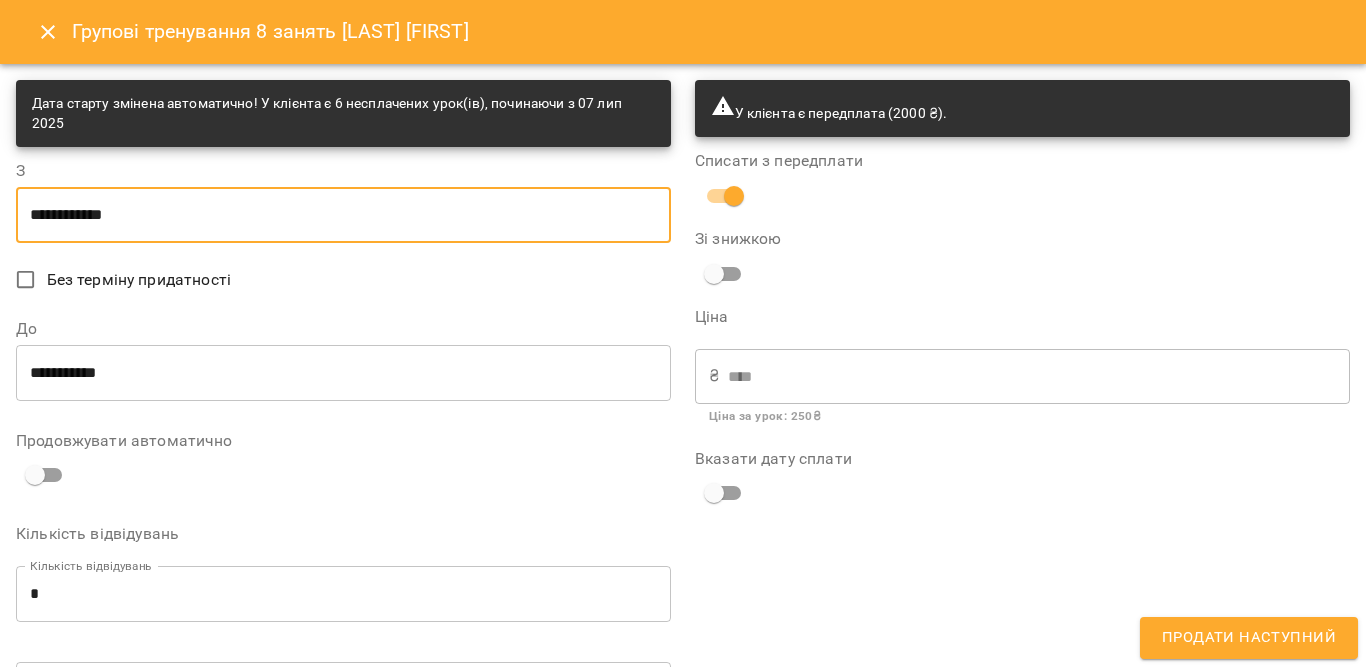 click on "**********" at bounding box center [343, 373] 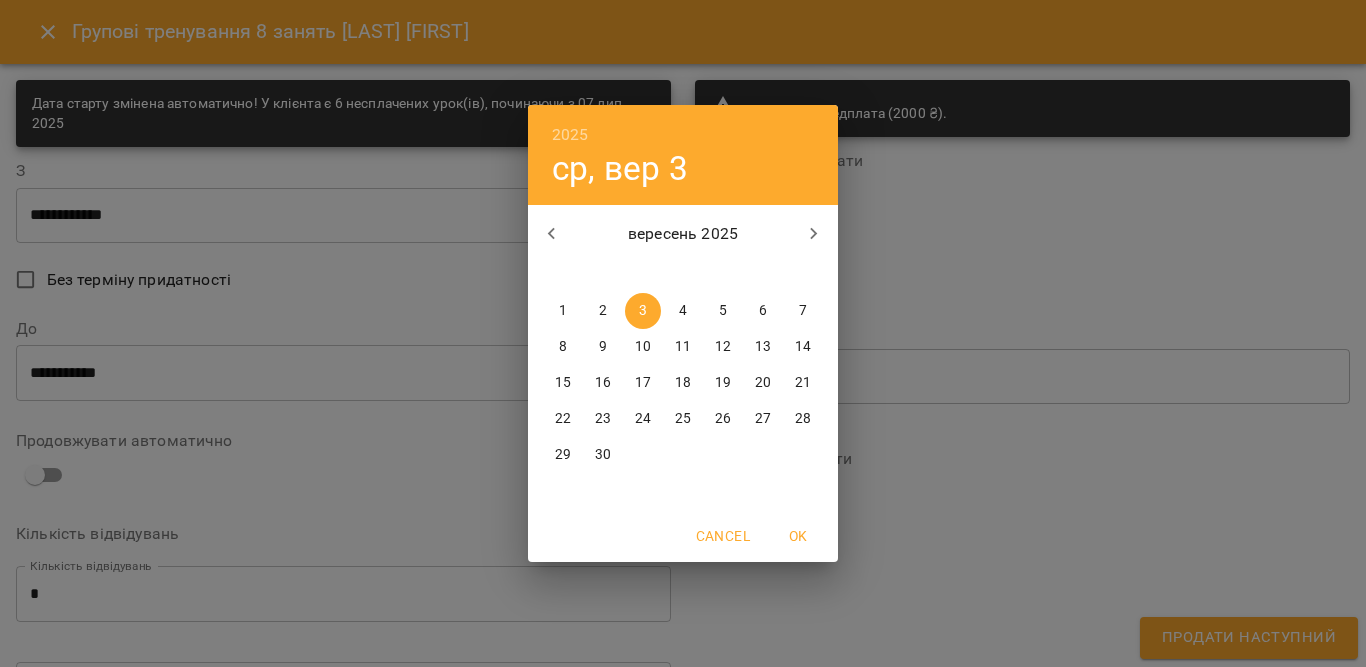 click on "4" at bounding box center (683, 311) 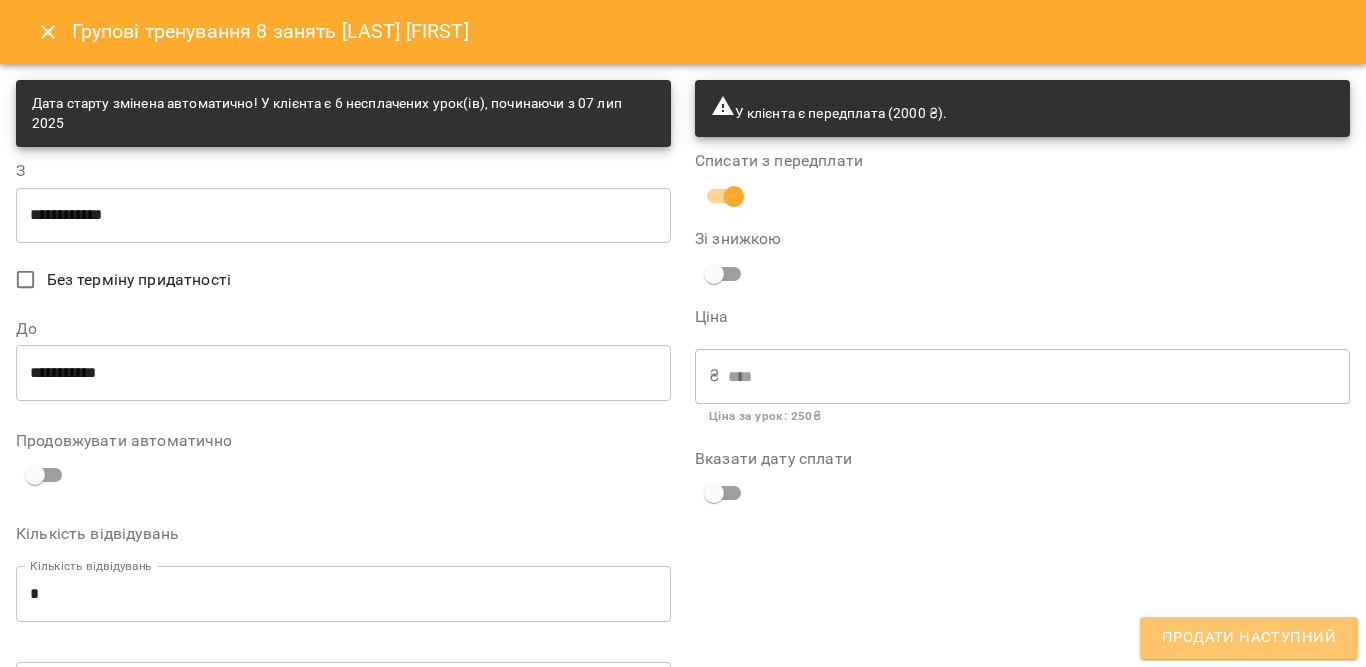 click on "Продати наступний" at bounding box center (1249, 638) 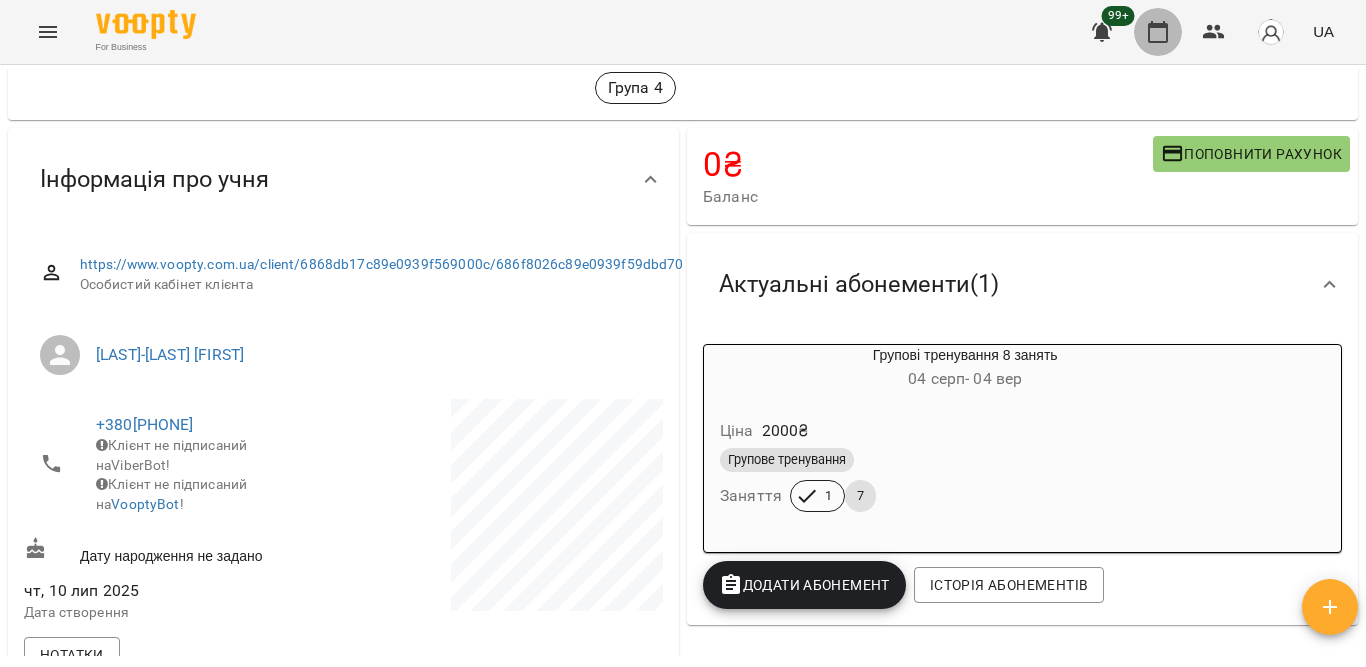 click 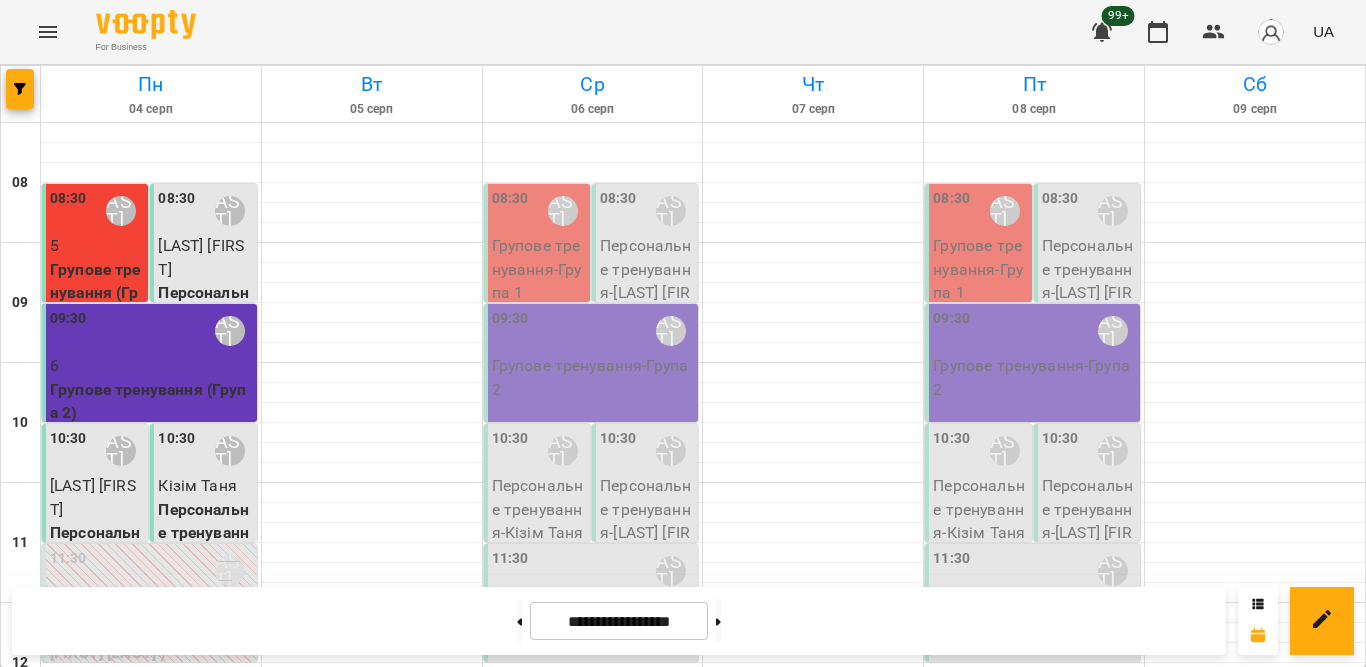 scroll, scrollTop: 986, scrollLeft: 0, axis: vertical 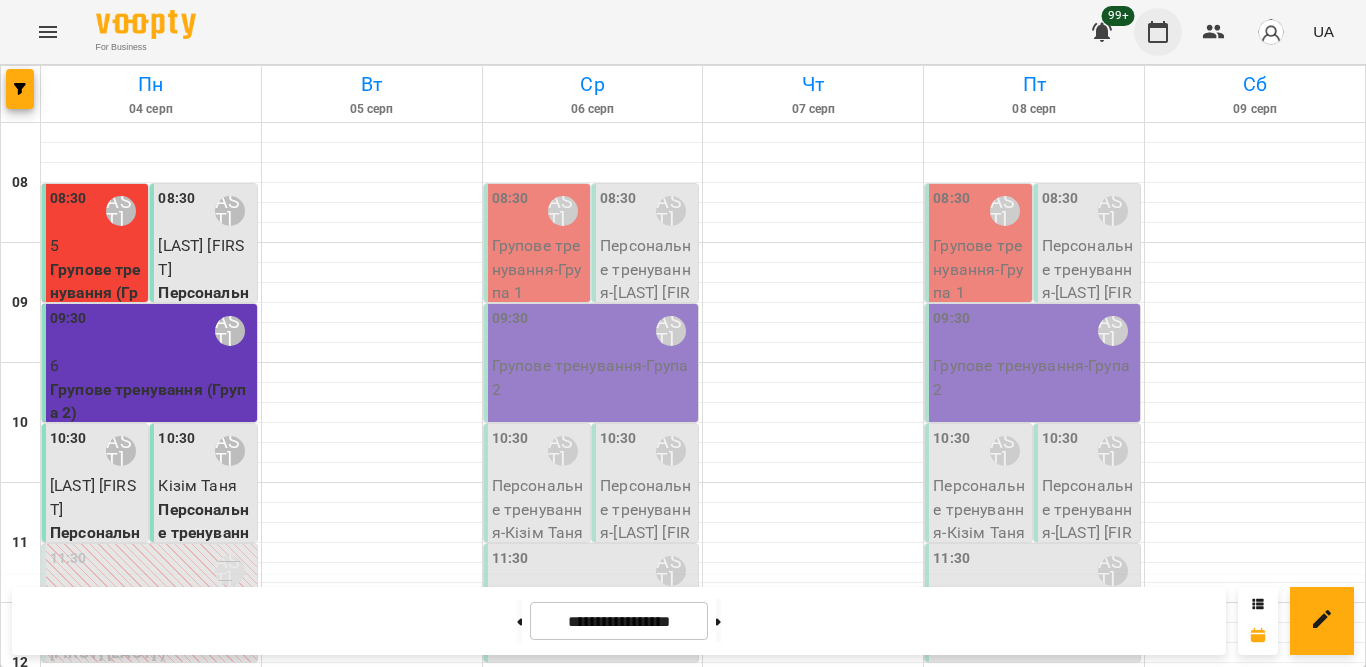 click 